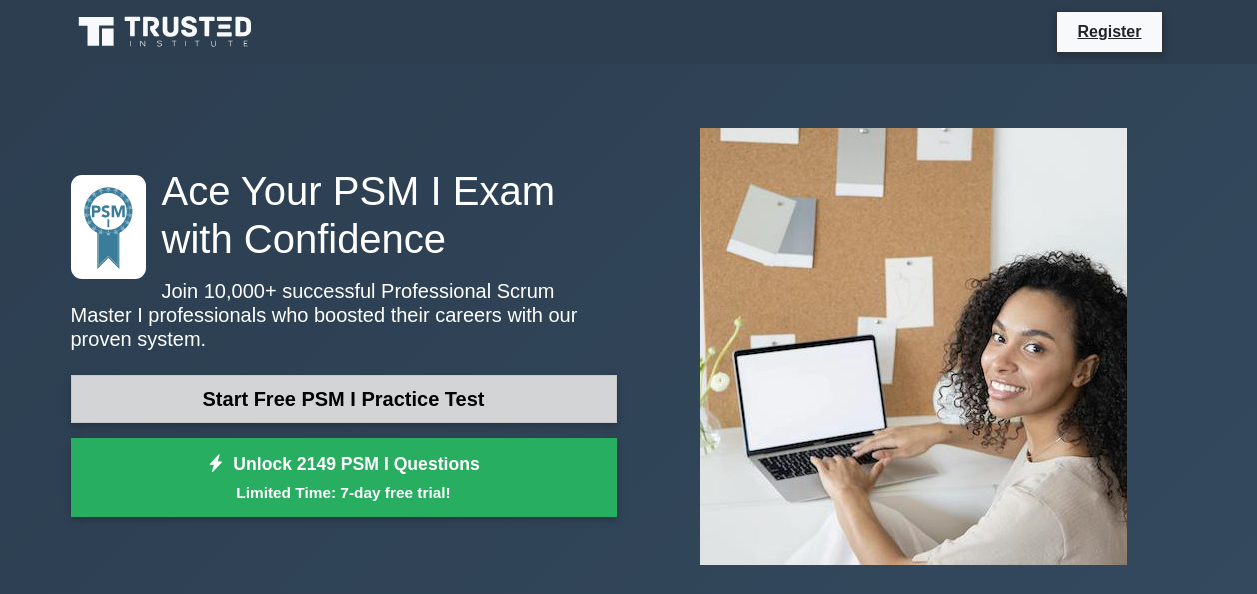 scroll, scrollTop: 0, scrollLeft: 0, axis: both 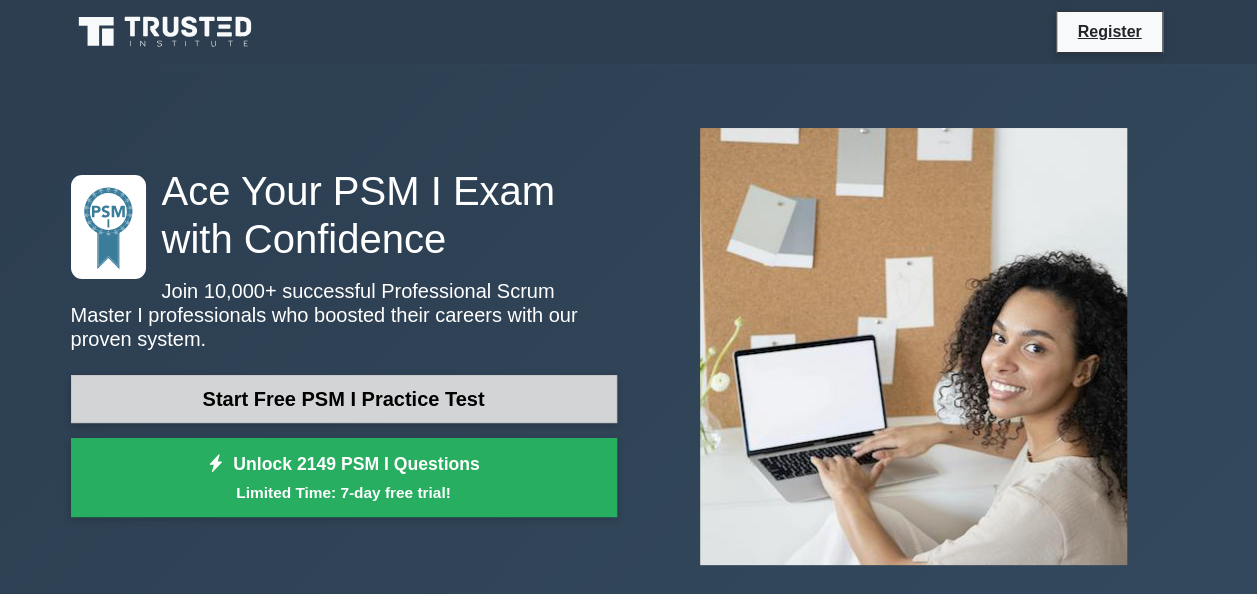 click on "Start Free PSM I Practice Test" at bounding box center (344, 399) 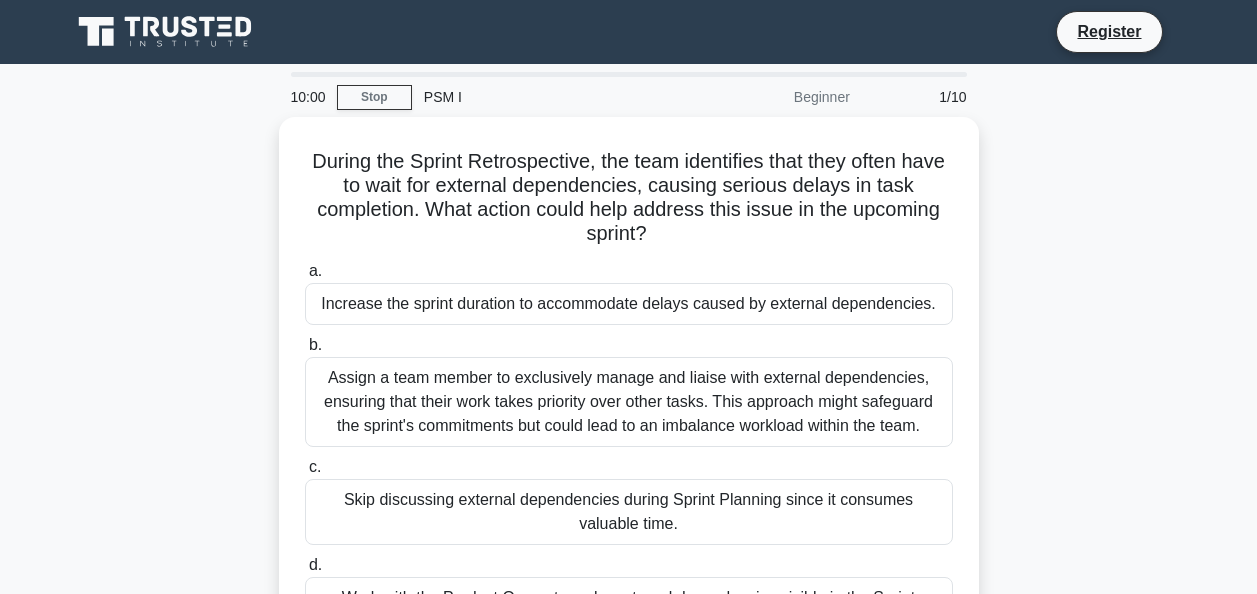 scroll, scrollTop: 0, scrollLeft: 0, axis: both 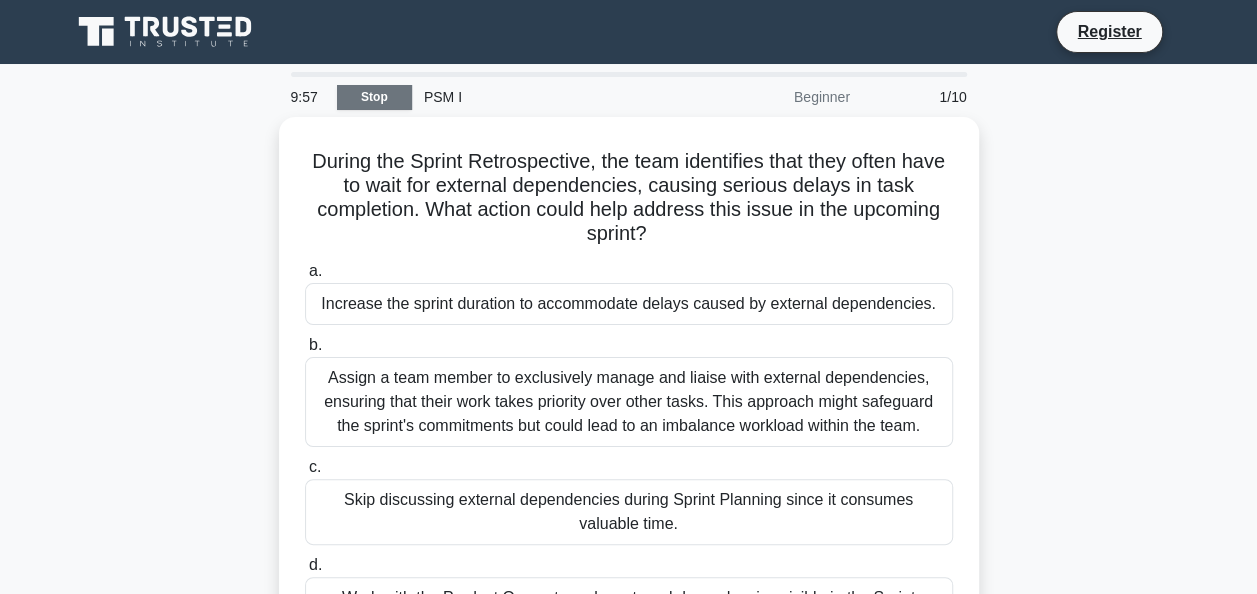 click on "Stop" at bounding box center (374, 97) 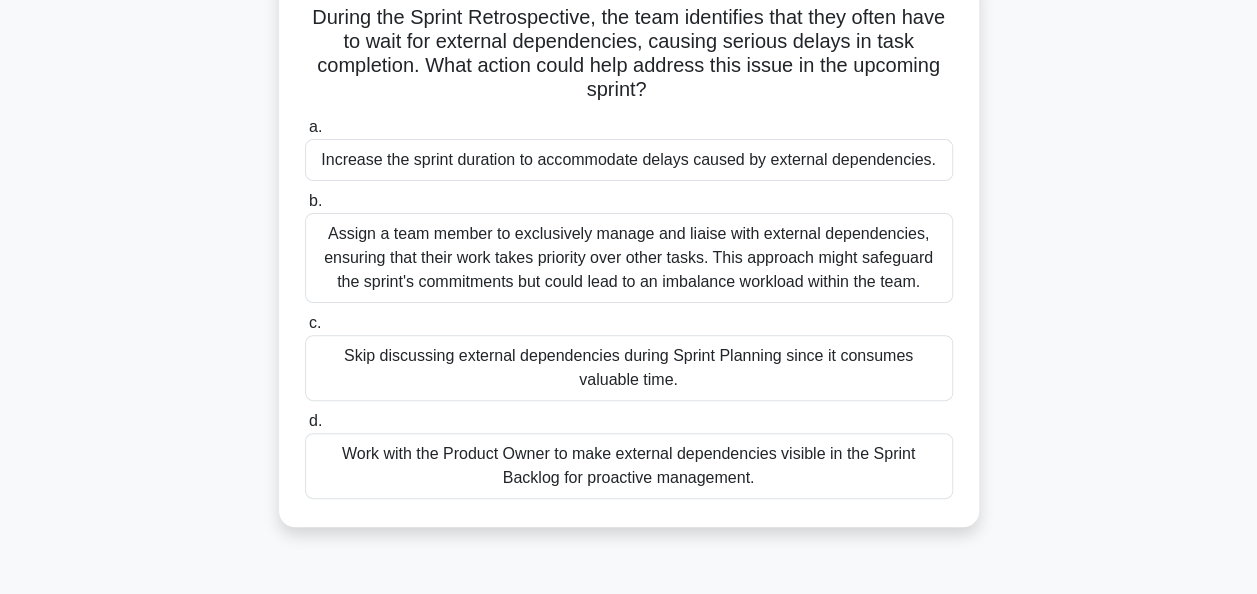 scroll, scrollTop: 210, scrollLeft: 0, axis: vertical 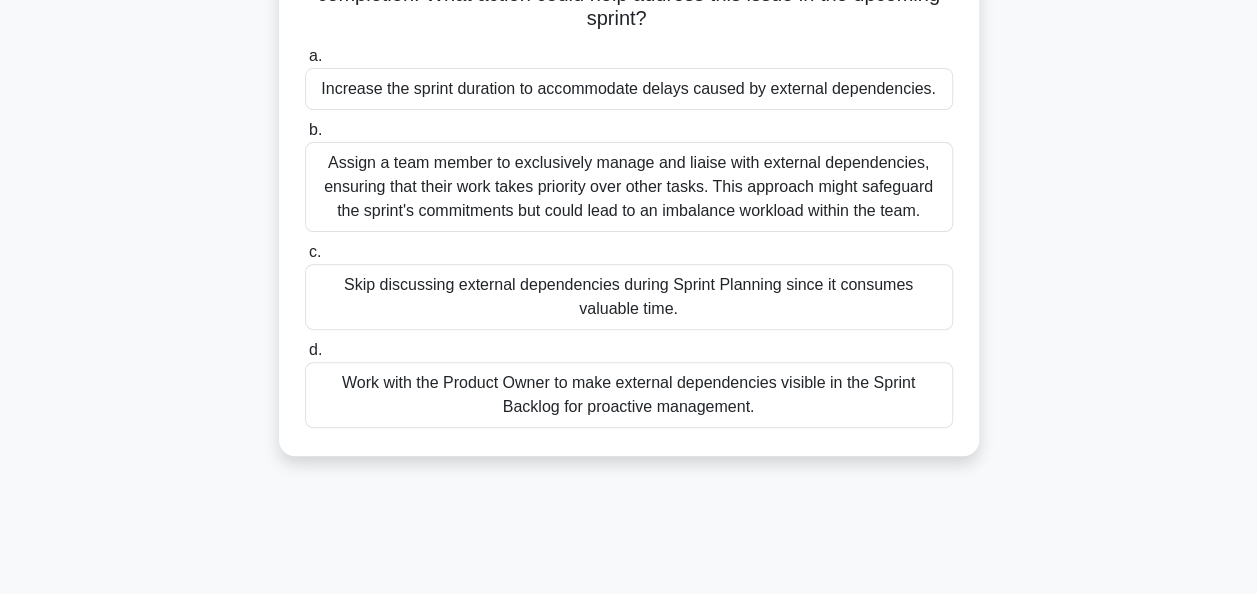 click on "Work with the Product Owner to make external dependencies visible in the Sprint Backlog for proactive management." at bounding box center (629, 395) 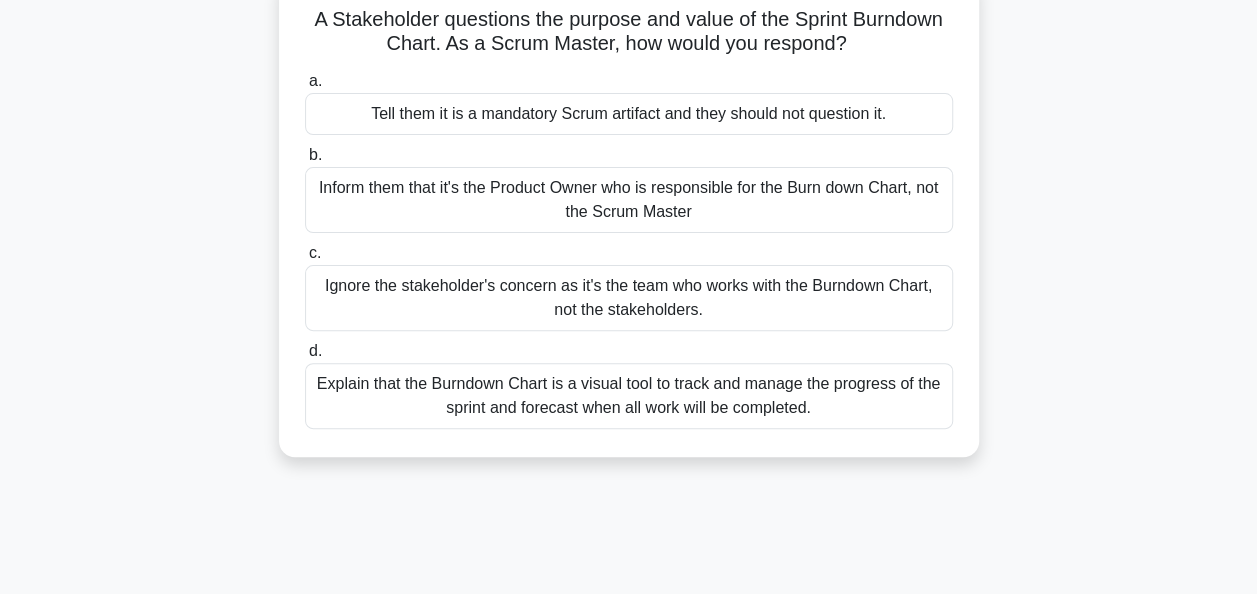 scroll, scrollTop: 0, scrollLeft: 0, axis: both 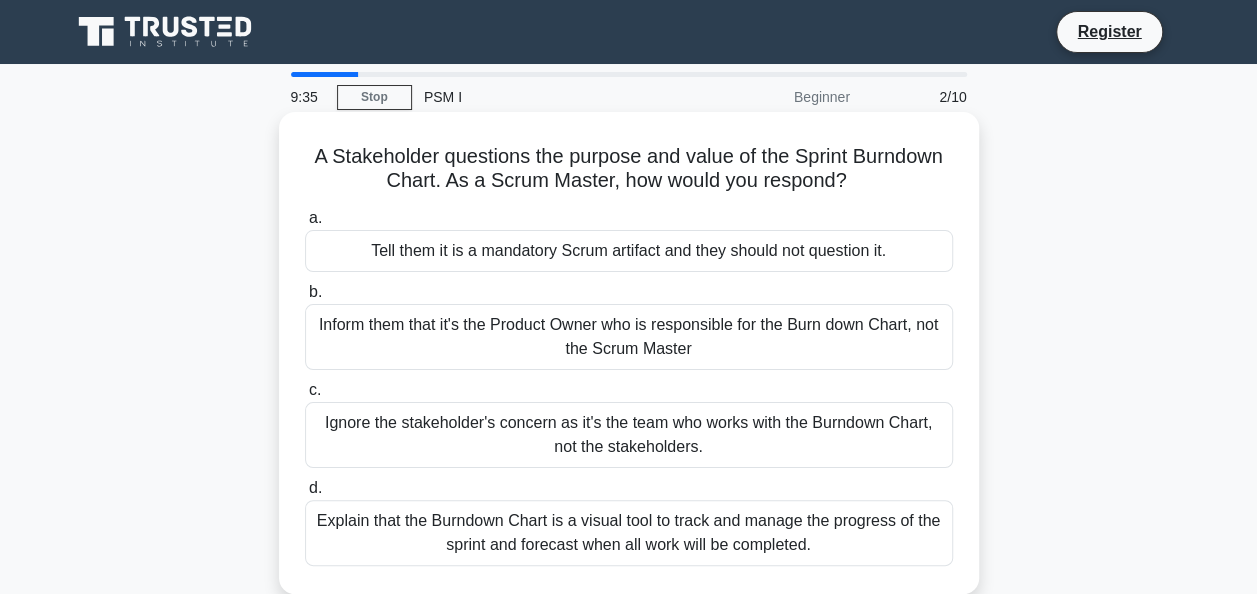 click on "Explain that the Burndown Chart is a visual tool to track and manage the progress of the sprint and forecast when all work will be completed." at bounding box center [629, 533] 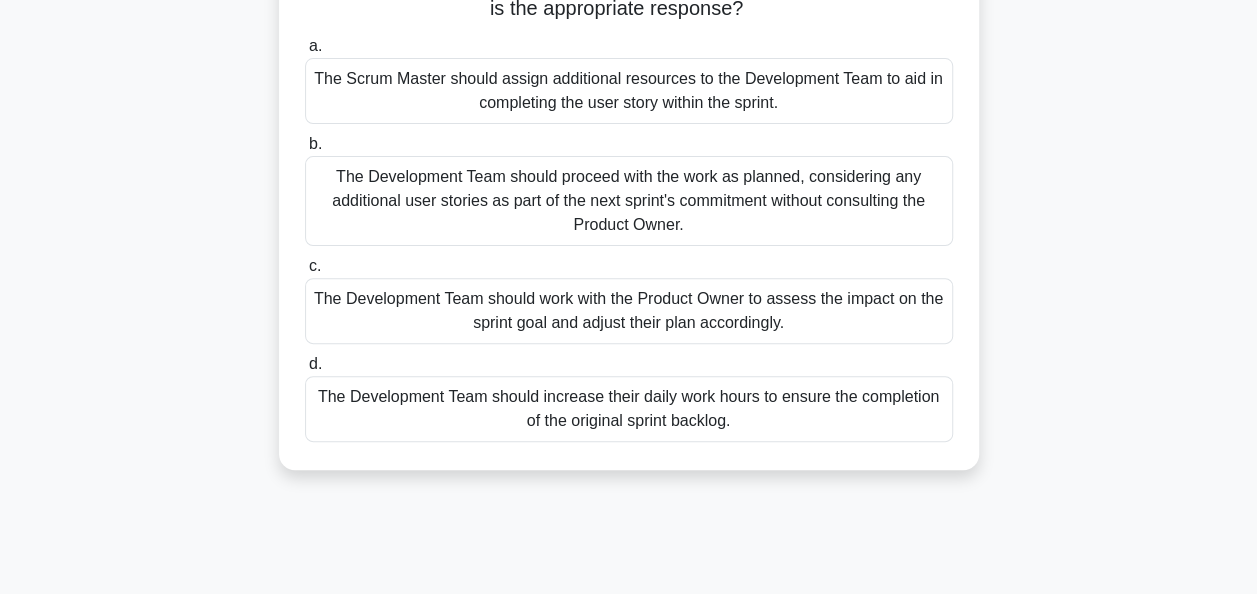 scroll, scrollTop: 0, scrollLeft: 0, axis: both 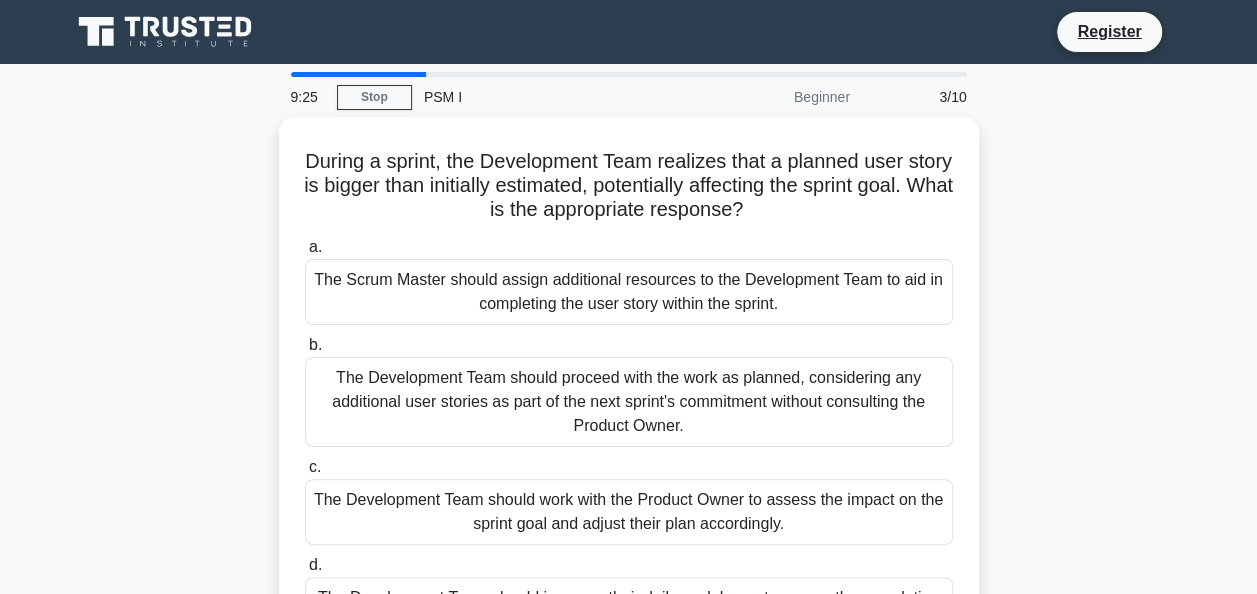 click on "3/10" at bounding box center [920, 97] 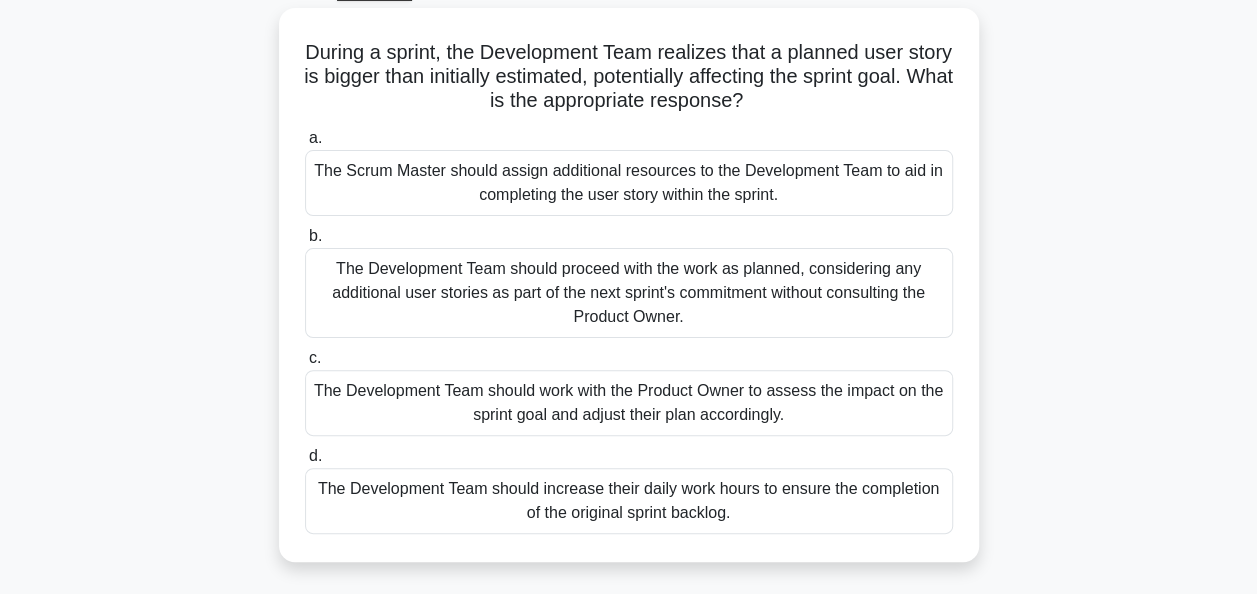 scroll, scrollTop: 113, scrollLeft: 0, axis: vertical 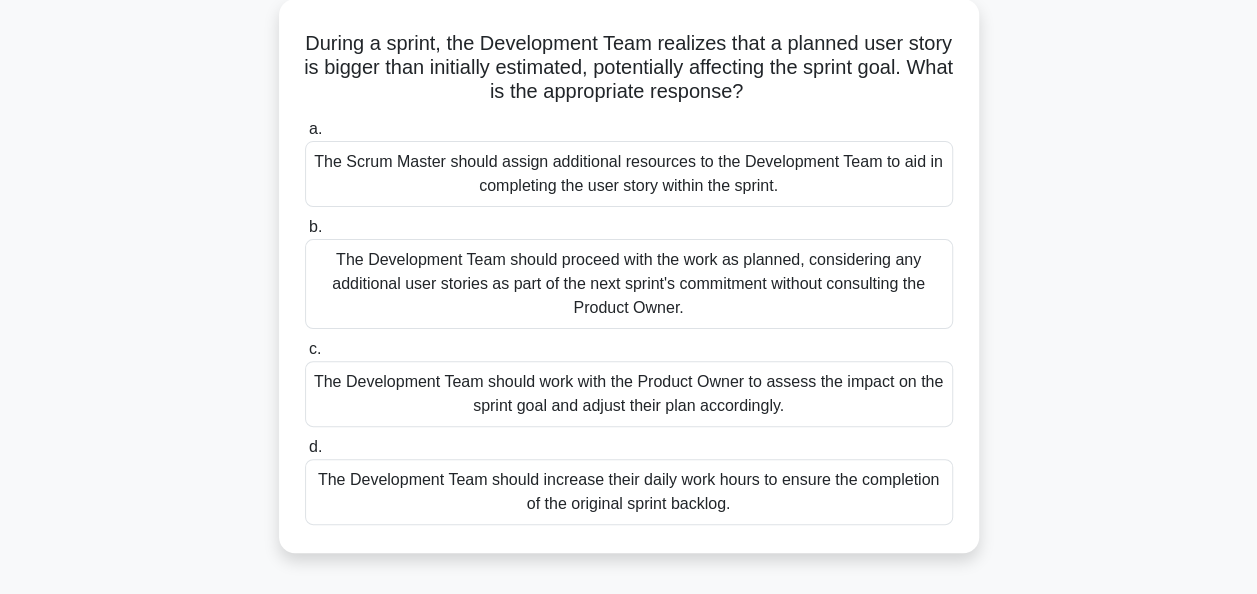 click on "The Development Team should work with the Product Owner to assess the impact on the sprint goal and adjust their plan accordingly." at bounding box center [629, 394] 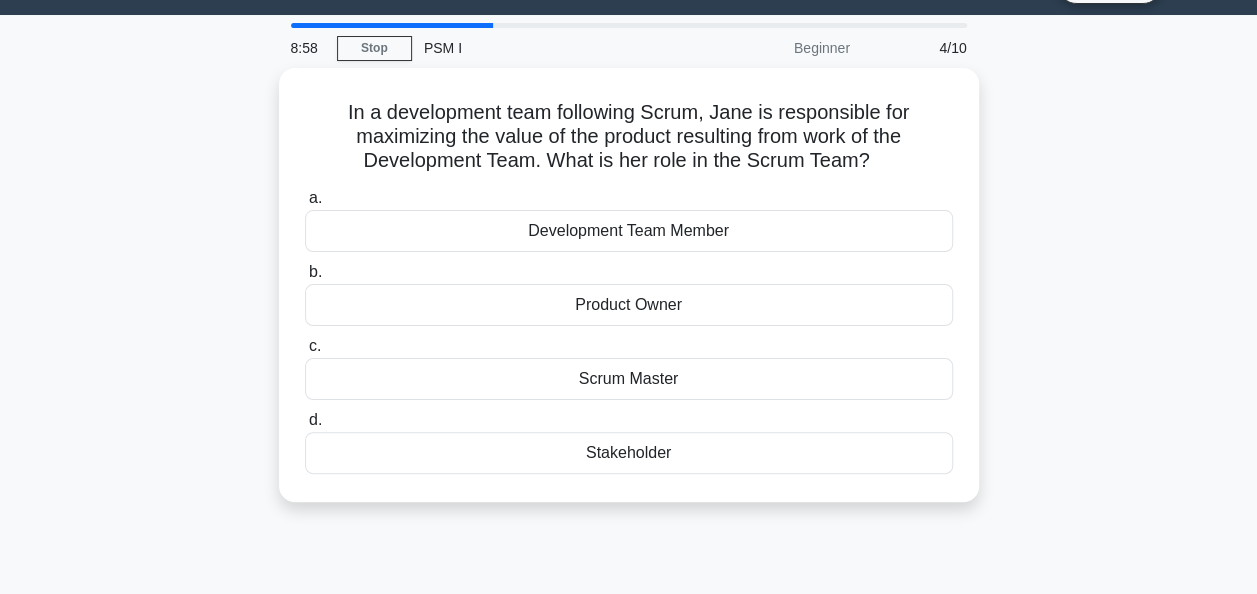 scroll, scrollTop: 0, scrollLeft: 0, axis: both 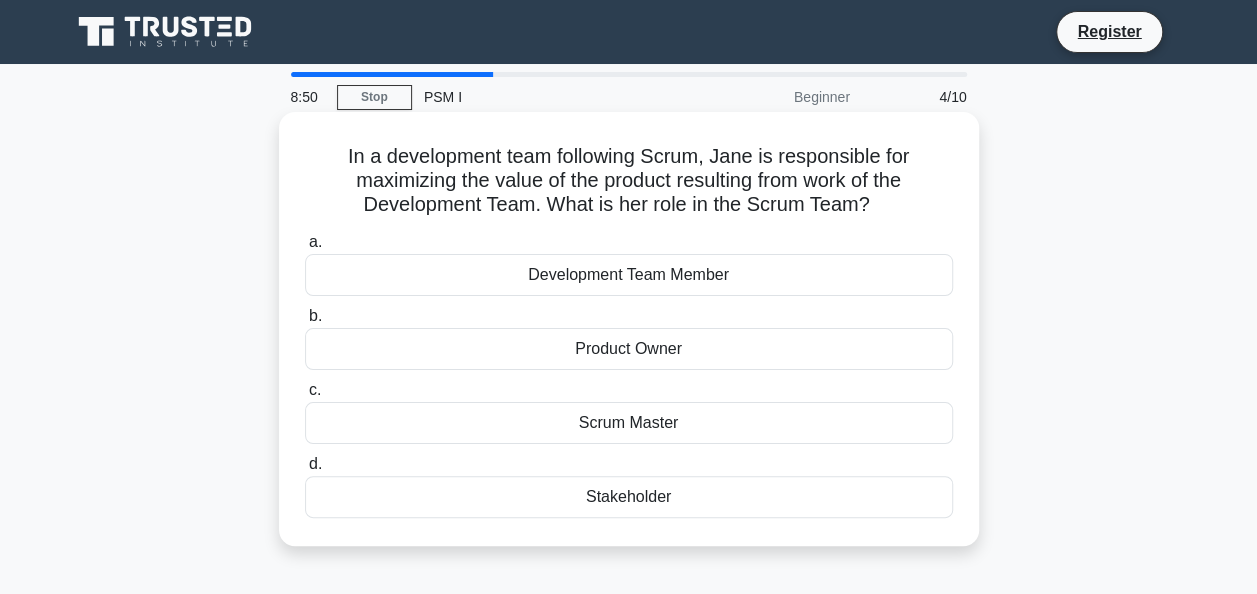 click on "Product Owner" at bounding box center [629, 349] 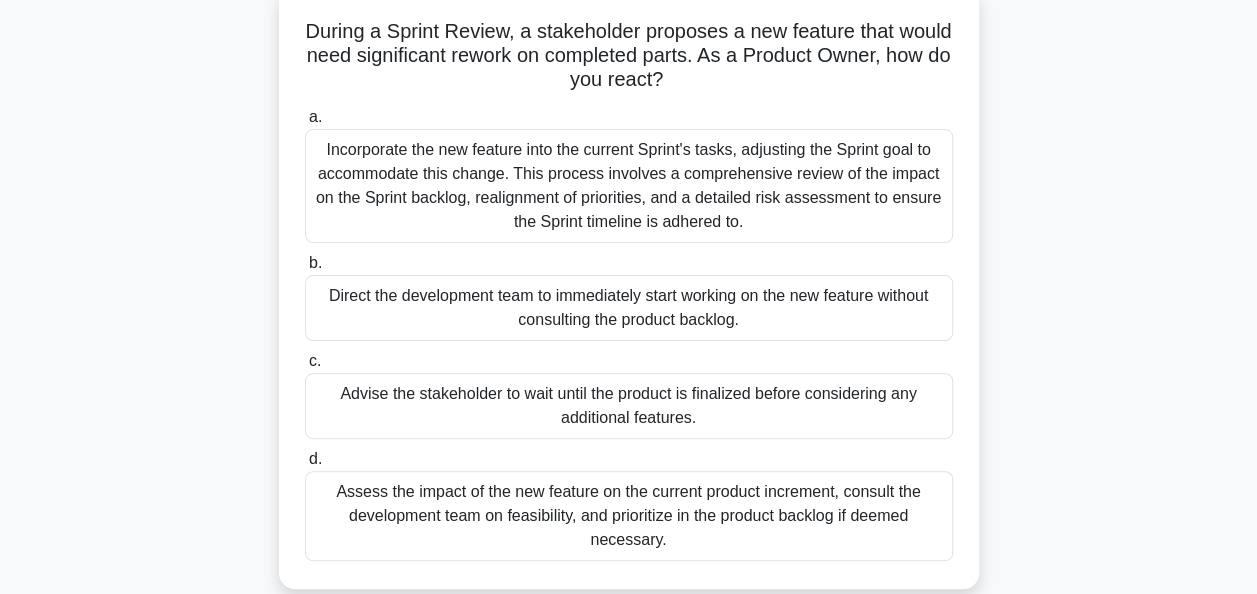 scroll, scrollTop: 140, scrollLeft: 0, axis: vertical 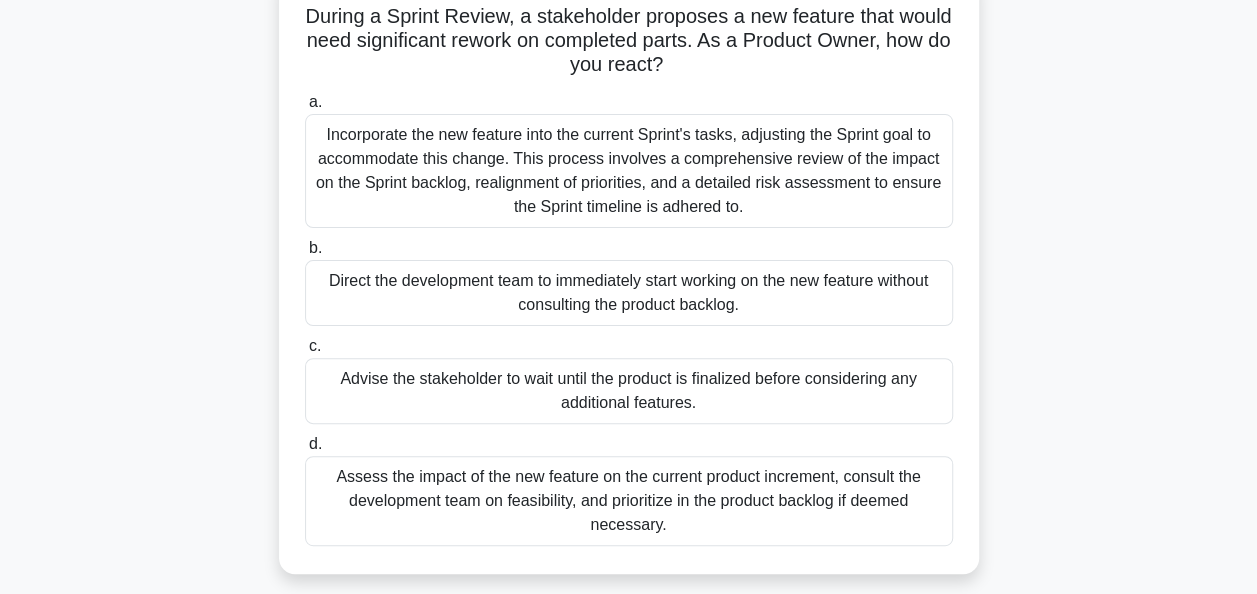click on "Assess the impact of the new feature on the current product increment, consult the development team on feasibility, and prioritize in the product backlog if deemed necessary." at bounding box center [629, 501] 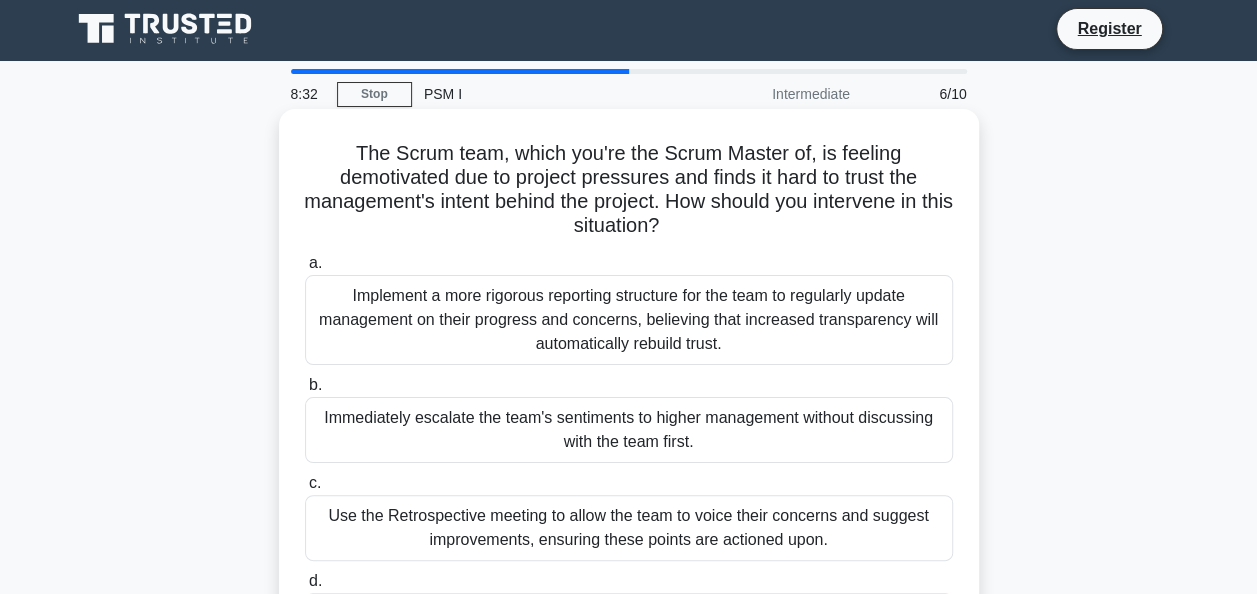scroll, scrollTop: 0, scrollLeft: 0, axis: both 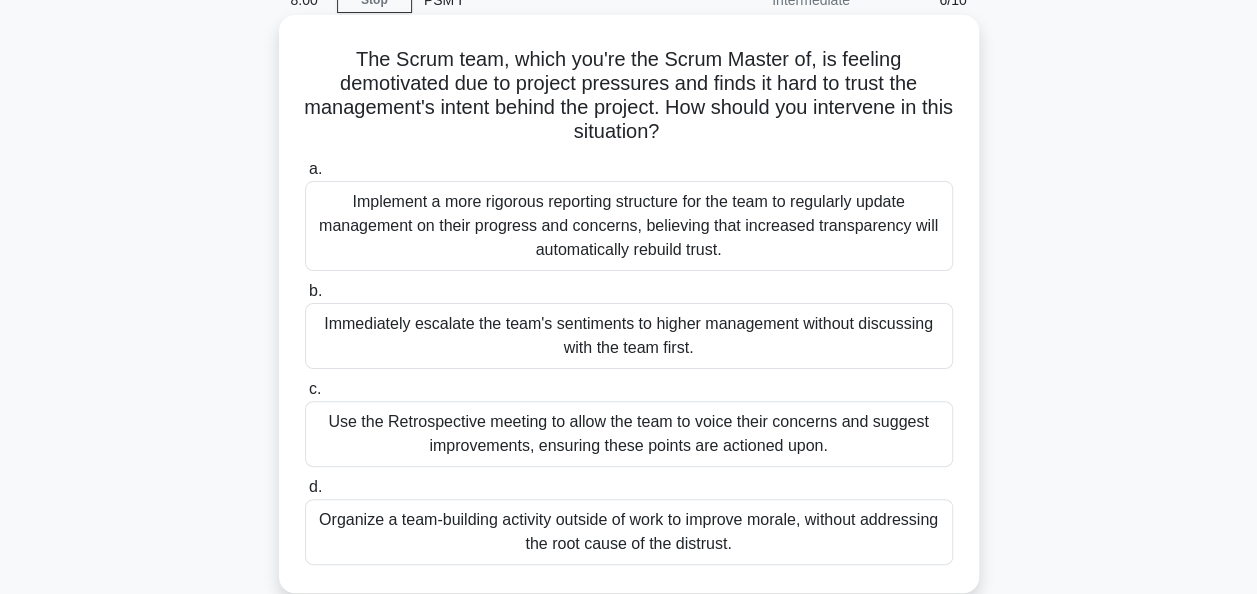 click on "Use the Retrospective meeting to allow the team to voice their concerns and suggest improvements, ensuring these points are actioned upon." at bounding box center (629, 434) 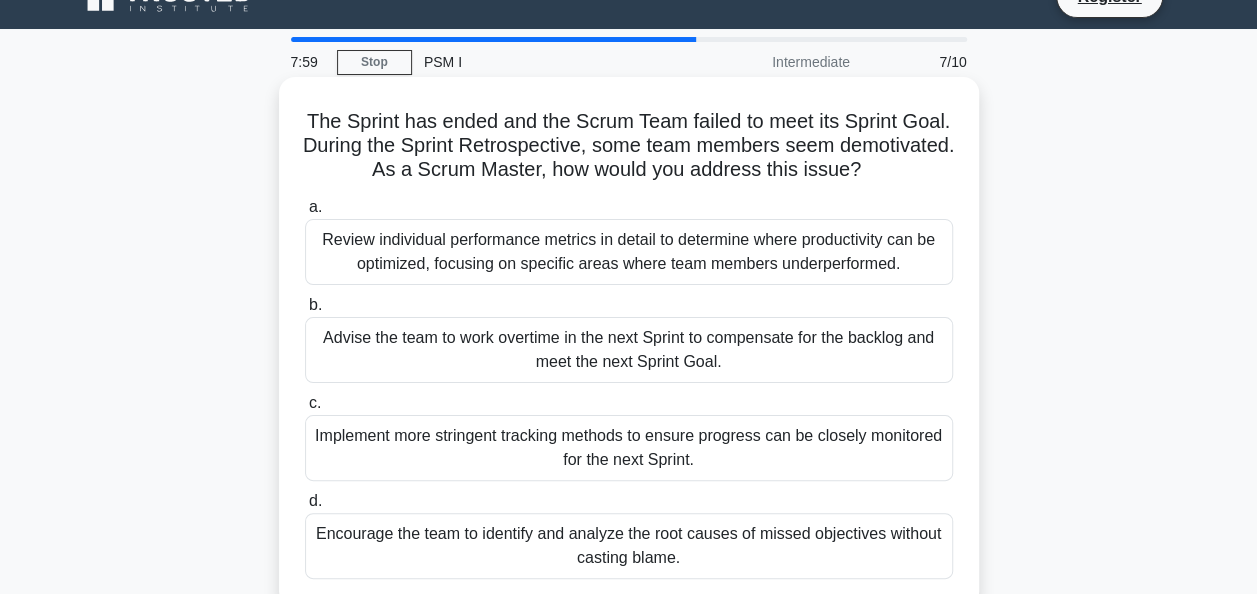 scroll, scrollTop: 0, scrollLeft: 0, axis: both 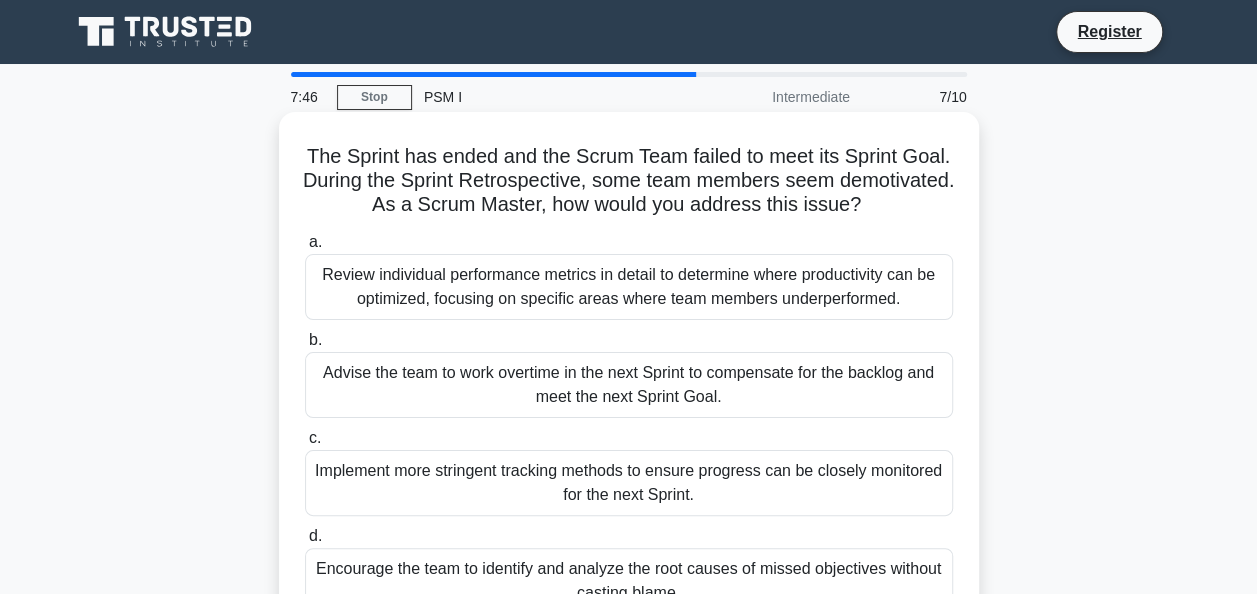 click on "Encourage the team to identify and analyze the root causes of missed objectives without casting blame." at bounding box center [629, 581] 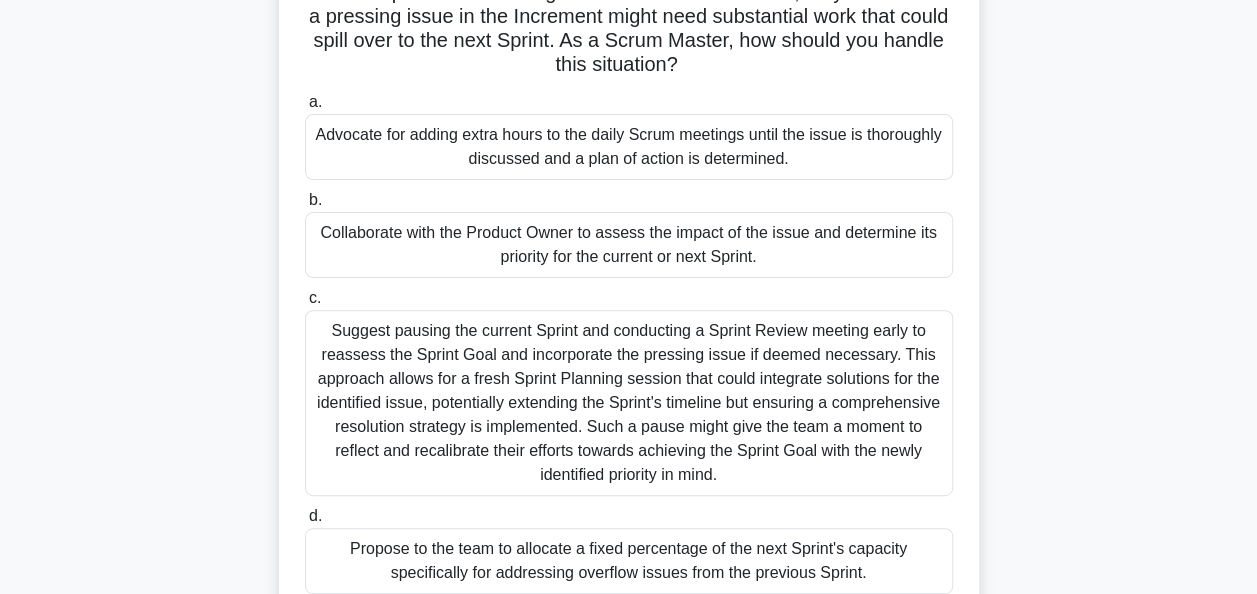 scroll, scrollTop: 197, scrollLeft: 0, axis: vertical 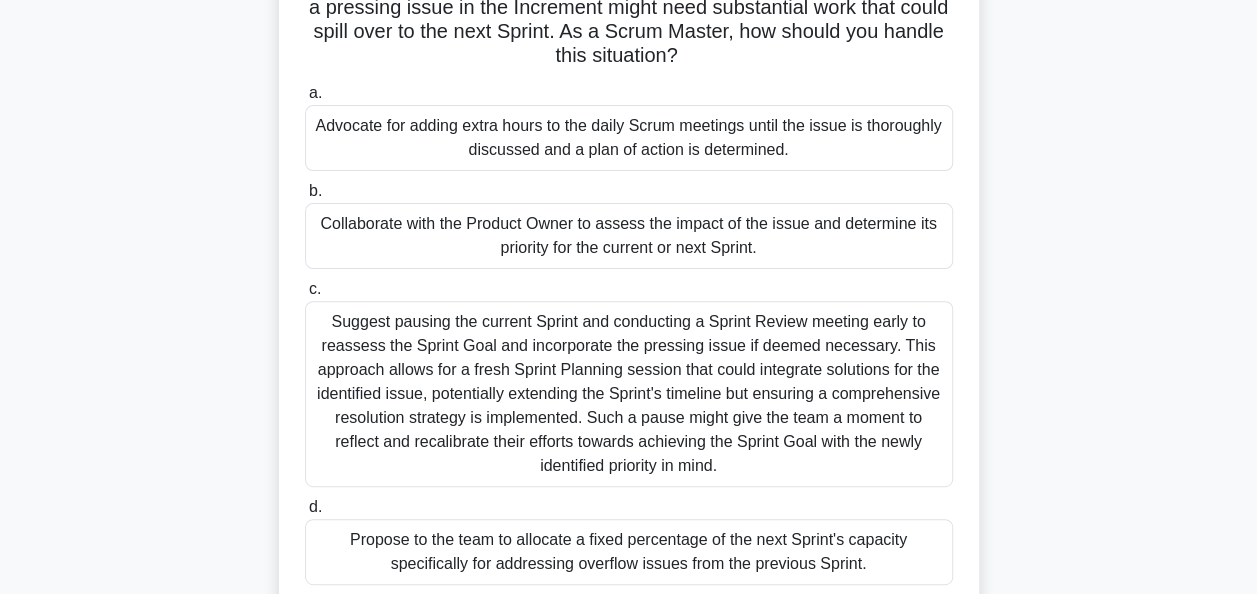 click on "Collaborate with the Product Owner to assess the impact of the issue and determine its priority for the current or next Sprint." at bounding box center (629, 236) 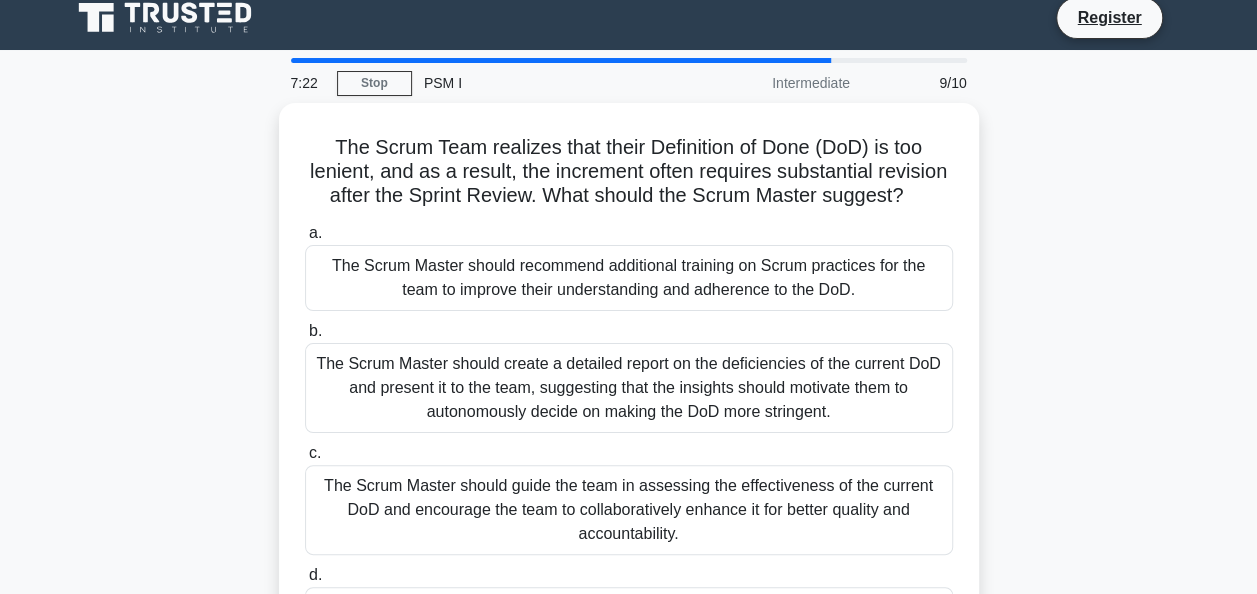 scroll, scrollTop: 0, scrollLeft: 0, axis: both 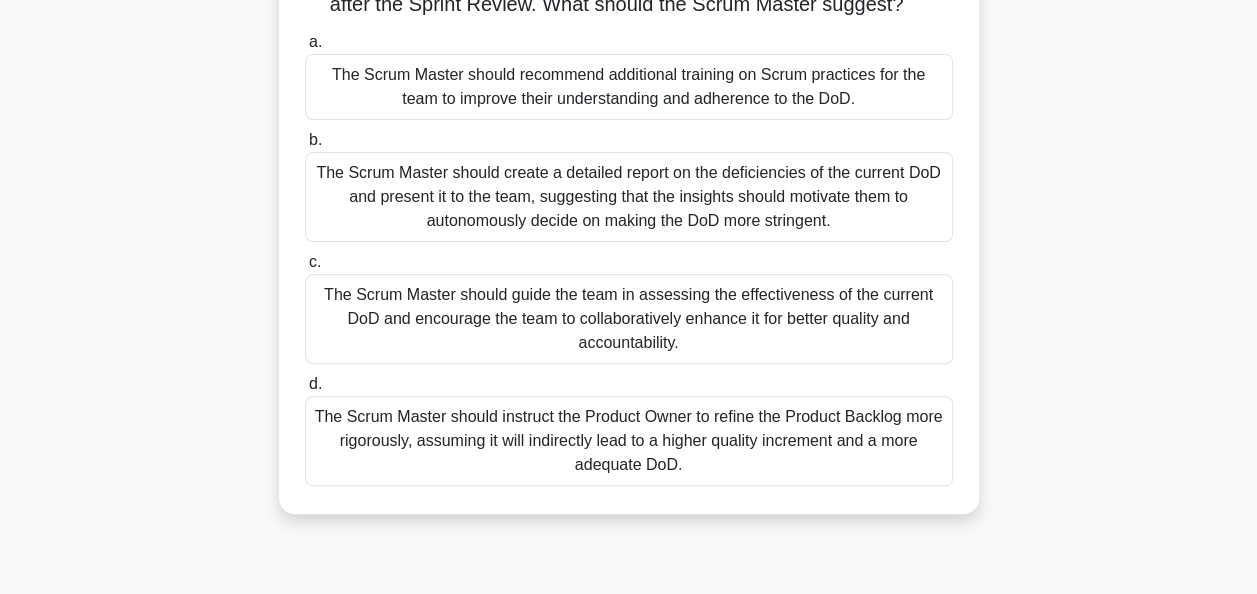 click on "The Scrum Master should guide the team in assessing the effectiveness of the current DoD and encourage the team to collaboratively enhance it for better quality and accountability." at bounding box center [629, 319] 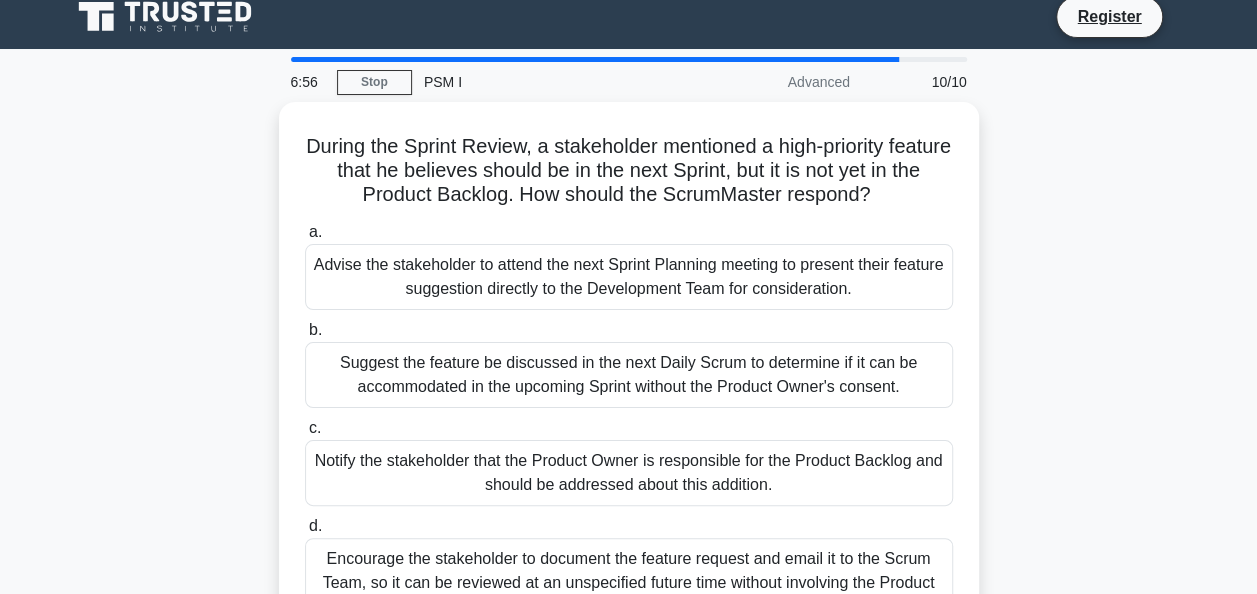 scroll, scrollTop: 0, scrollLeft: 0, axis: both 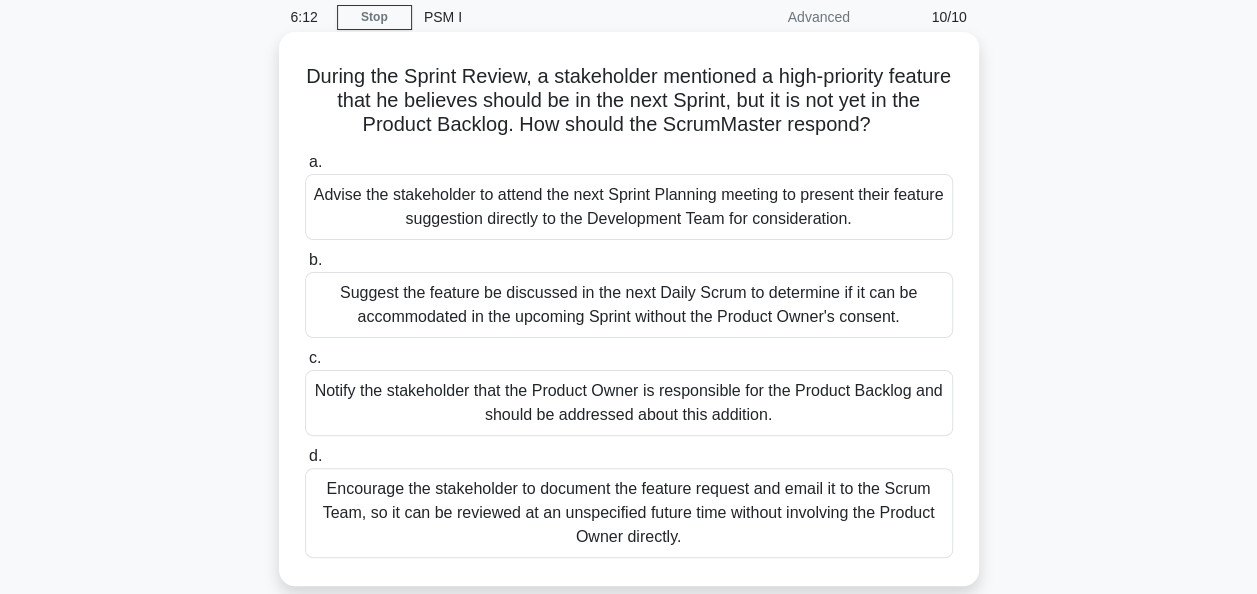 click on "Notify the stakeholder that the Product Owner is responsible for the Product Backlog and should be addressed about this addition." at bounding box center [629, 403] 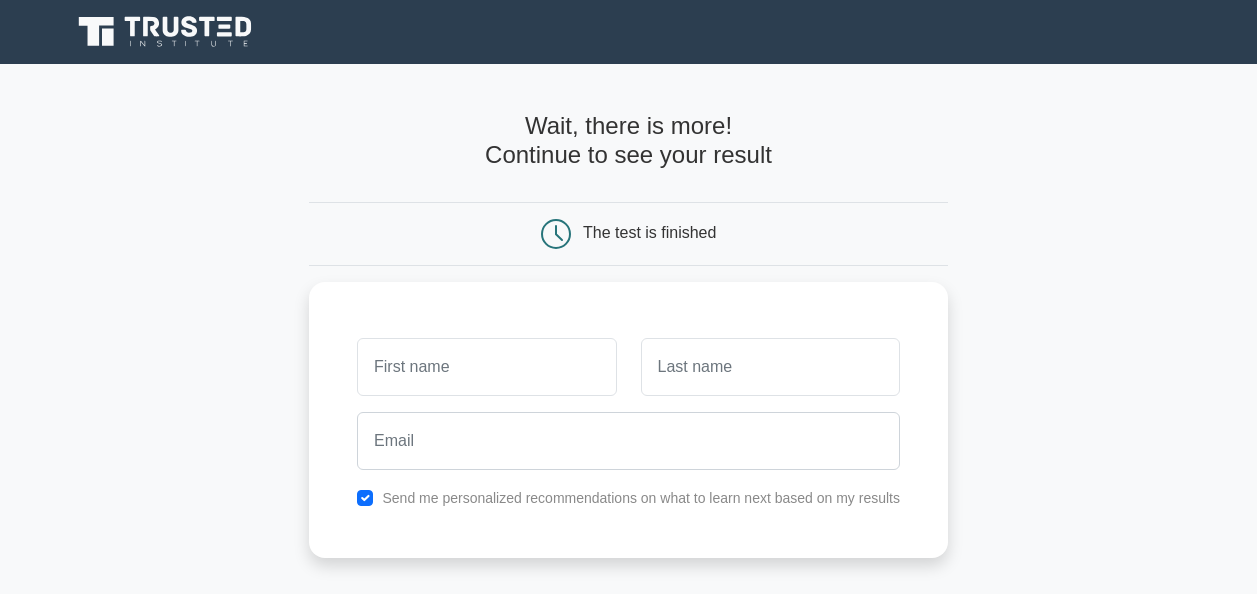 scroll, scrollTop: 0, scrollLeft: 0, axis: both 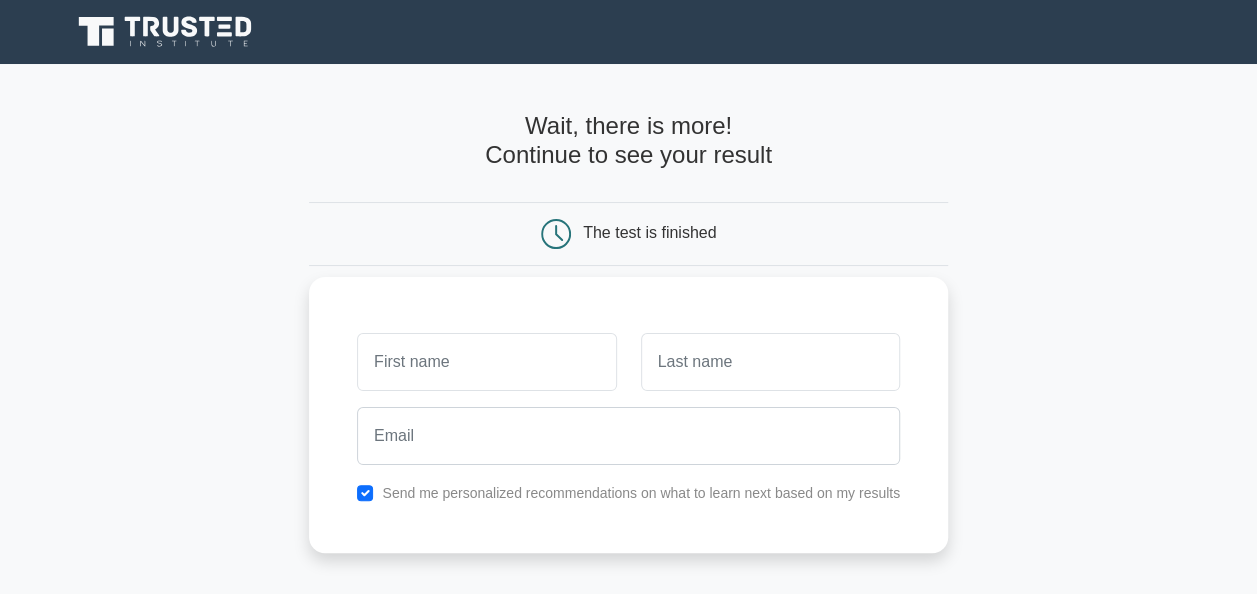 click at bounding box center (486, 362) 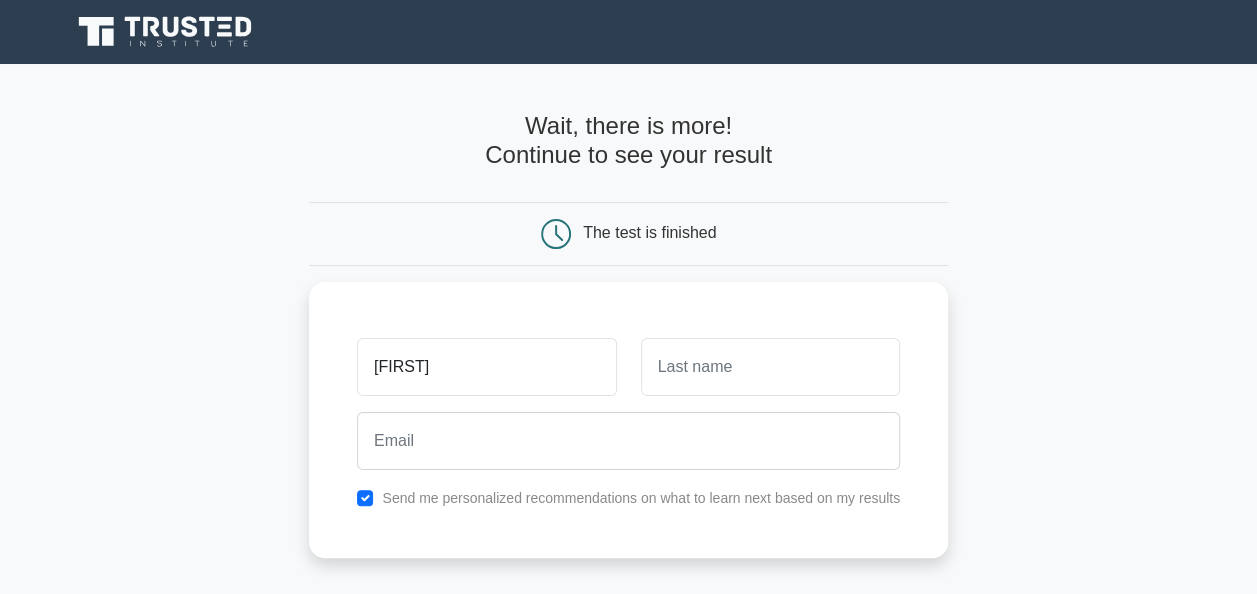 type on "[FIRST]" 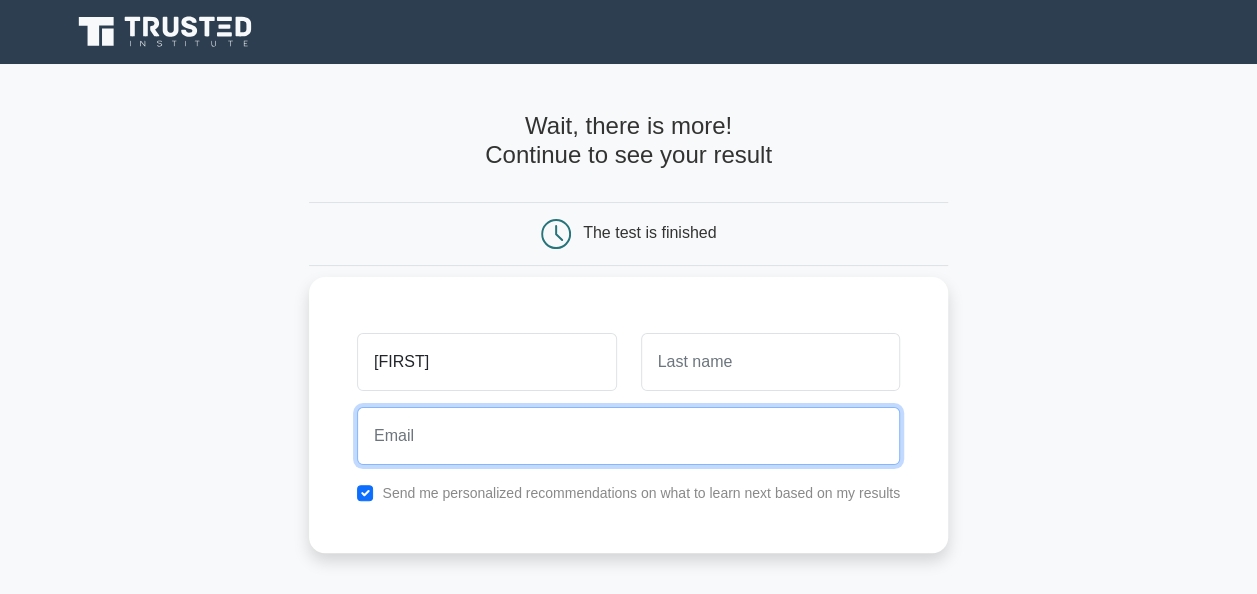 click at bounding box center [628, 436] 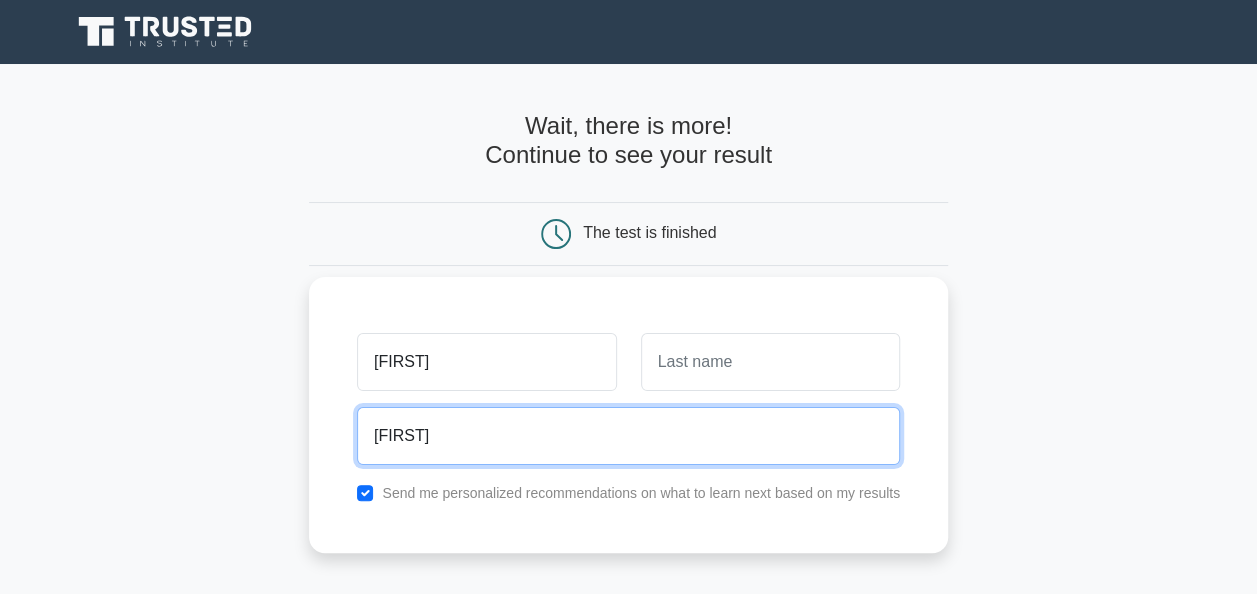 type on "rohinik05@gmail.com" 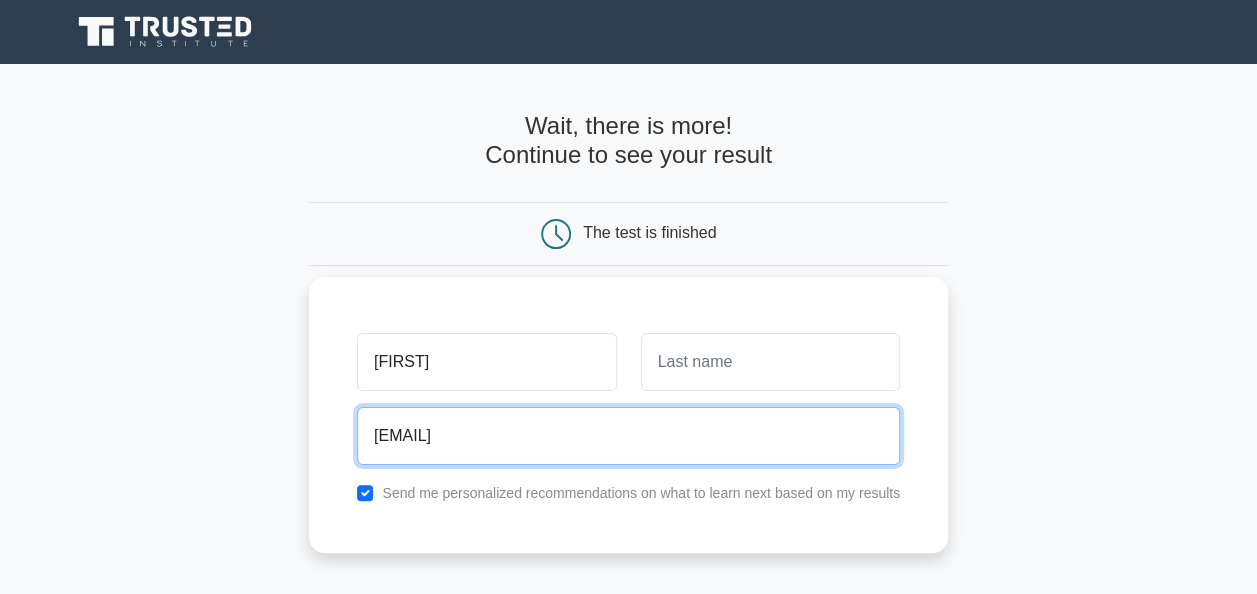type on "Kumar" 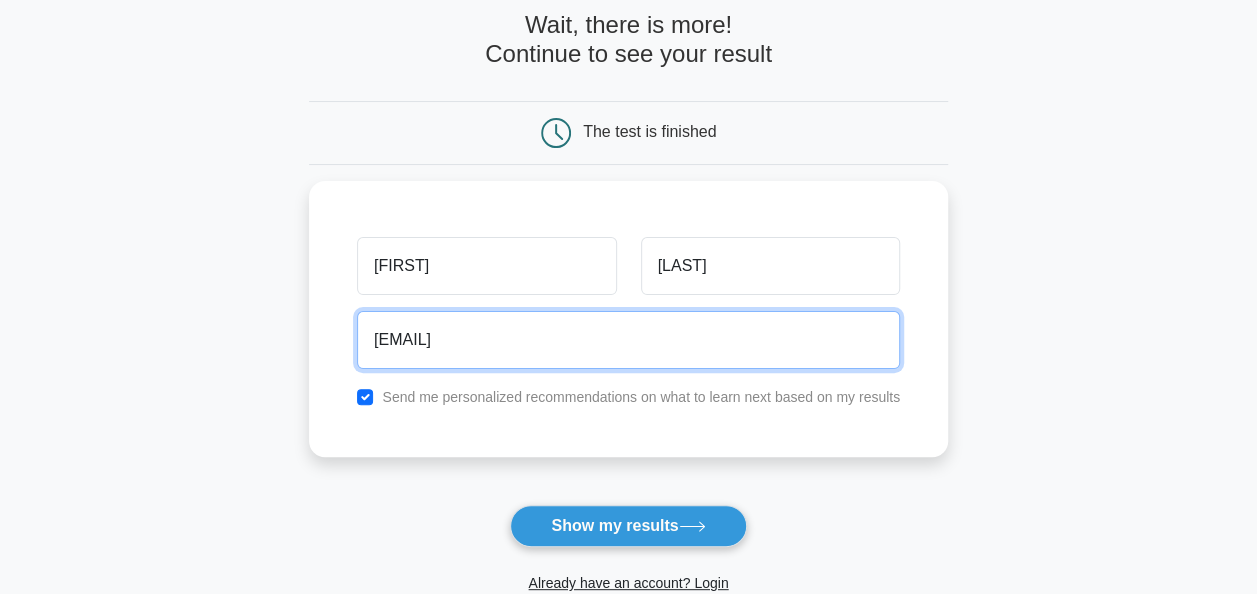 scroll, scrollTop: 113, scrollLeft: 0, axis: vertical 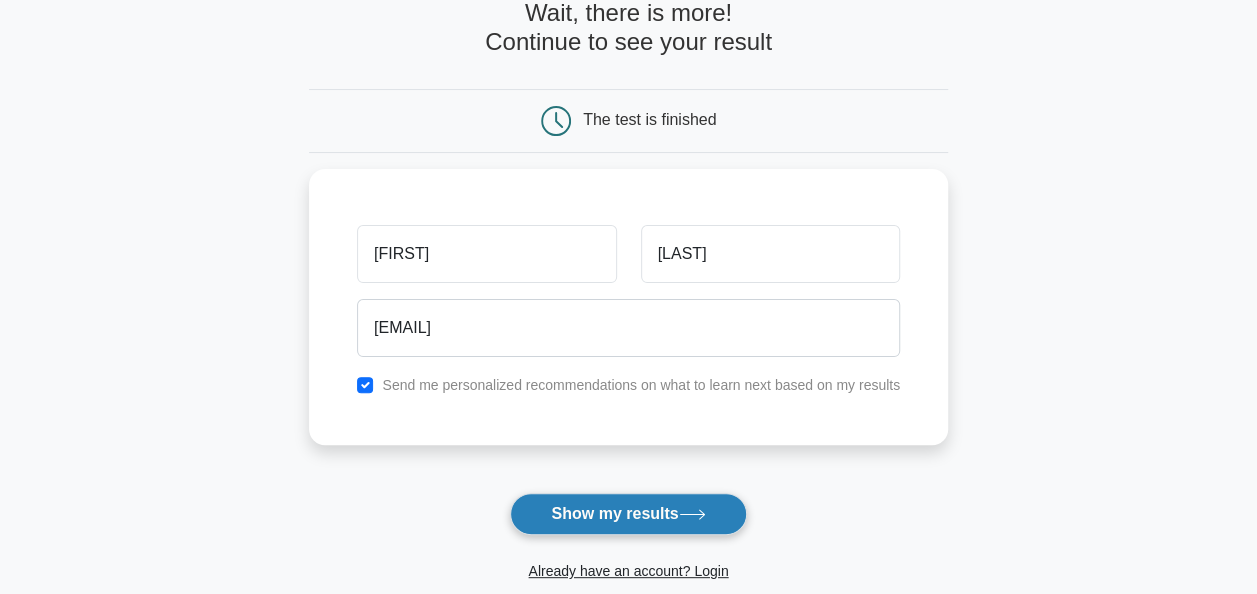 click on "Show my results" at bounding box center [628, 514] 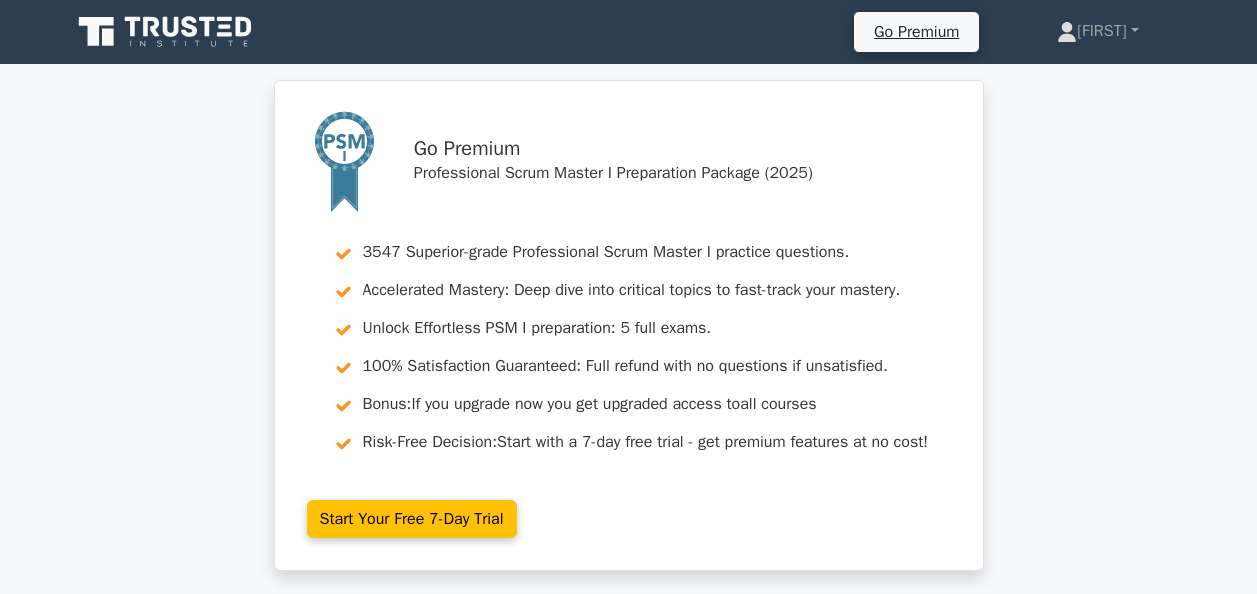 scroll, scrollTop: 0, scrollLeft: 0, axis: both 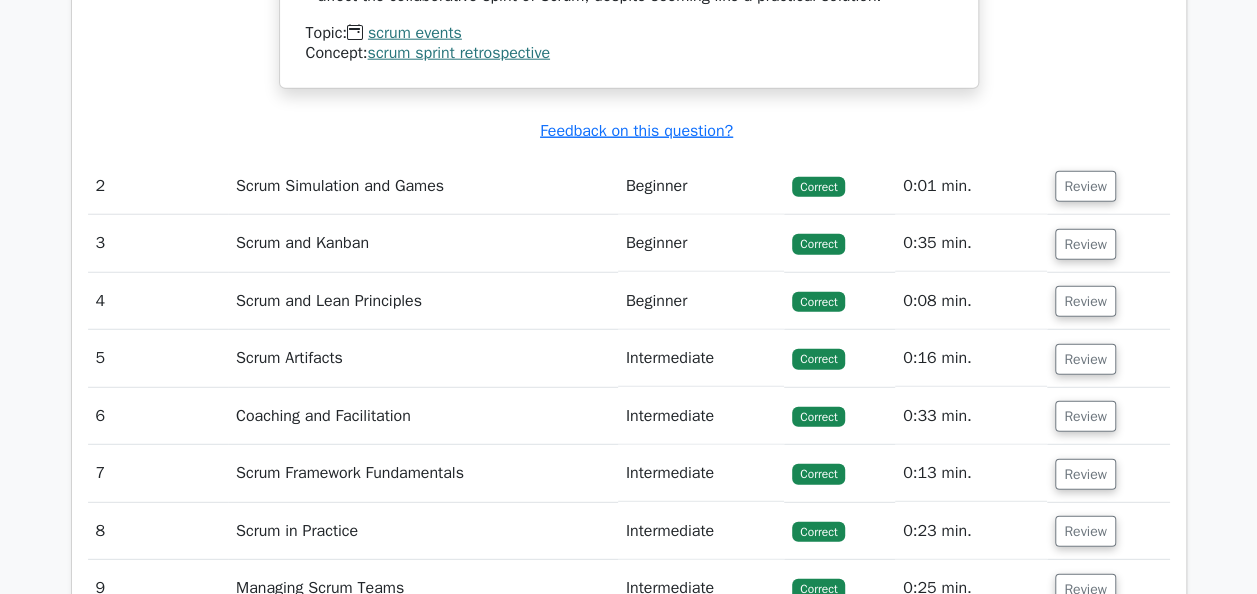 click on "Scrum Simulation and Games" at bounding box center (423, 186) 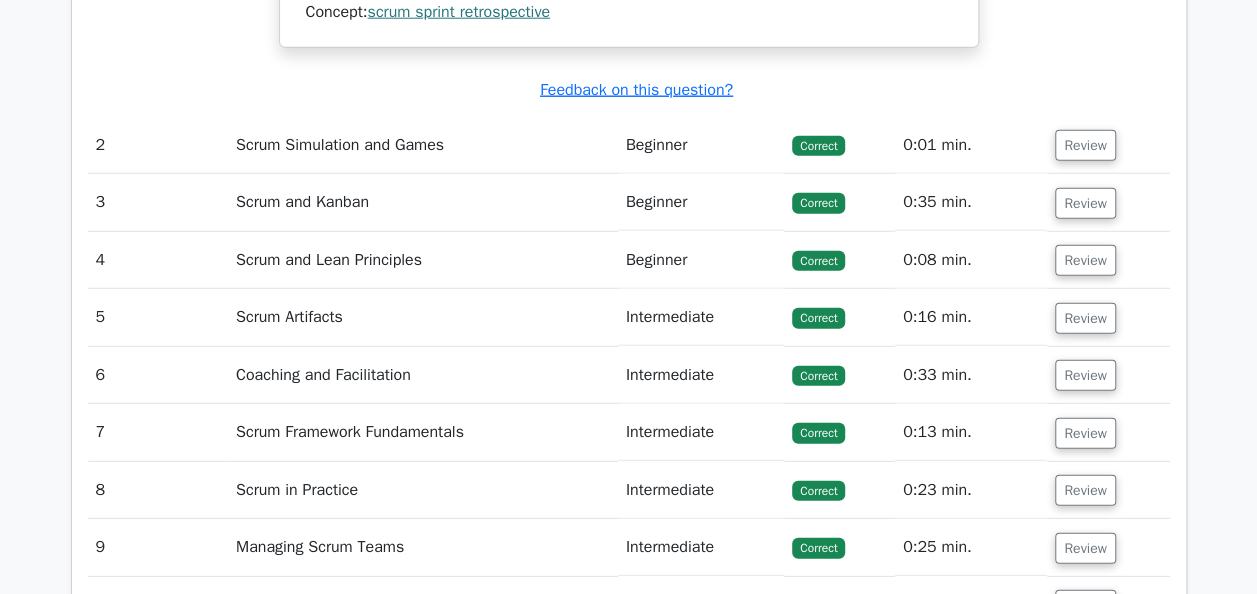 scroll, scrollTop: 2539, scrollLeft: 0, axis: vertical 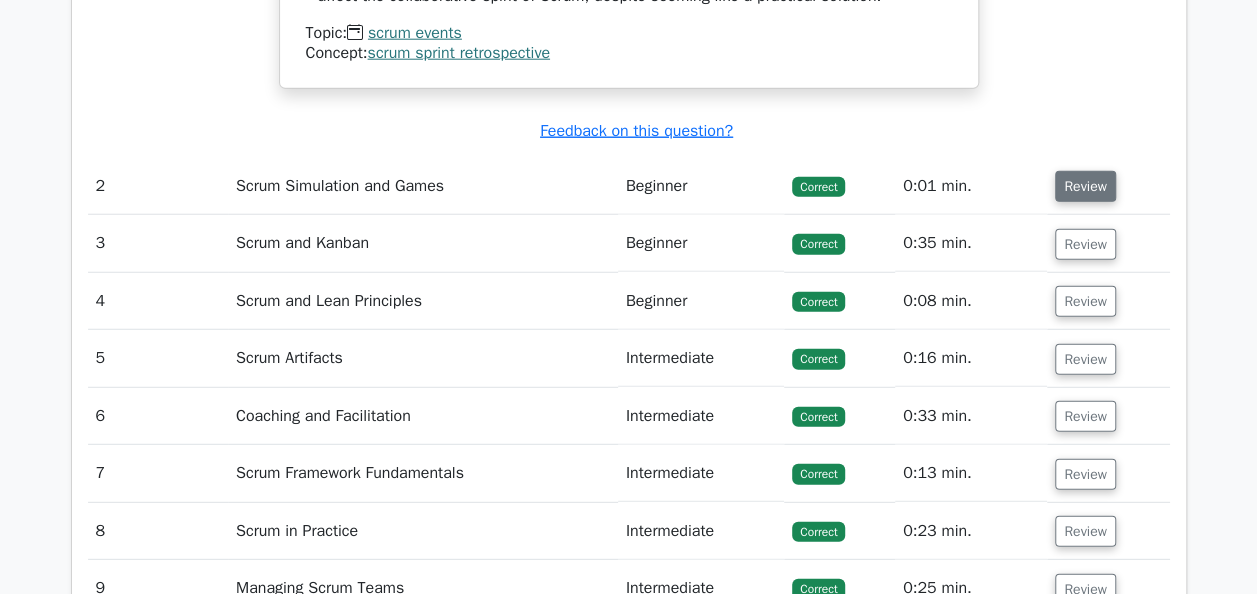 click on "Review" at bounding box center [1085, 186] 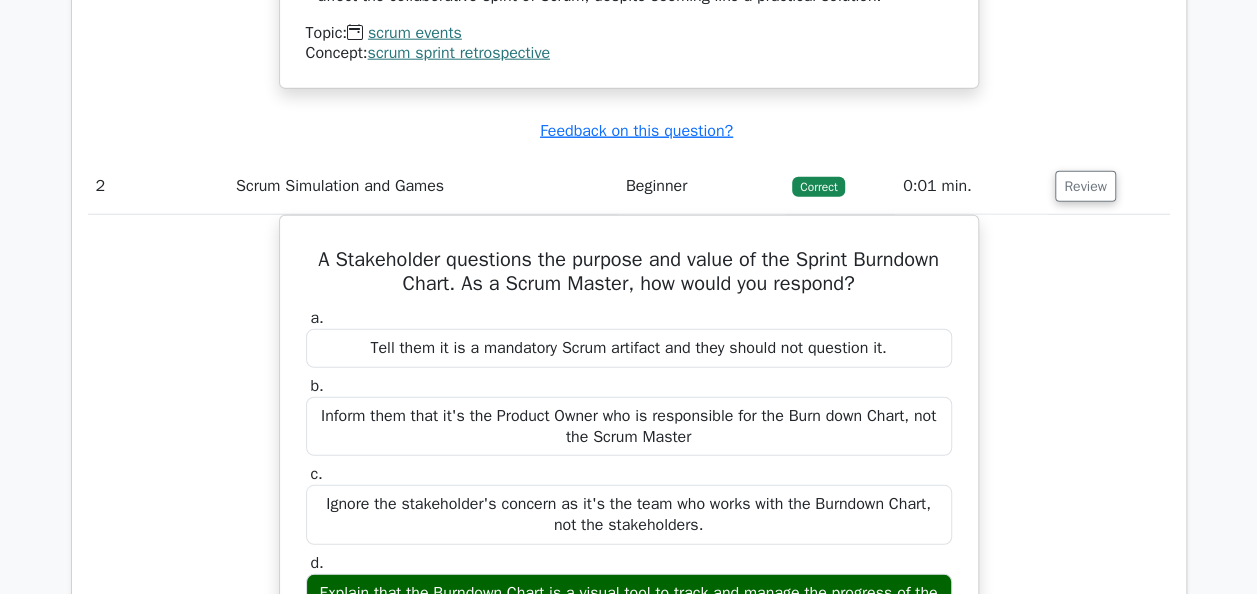 type 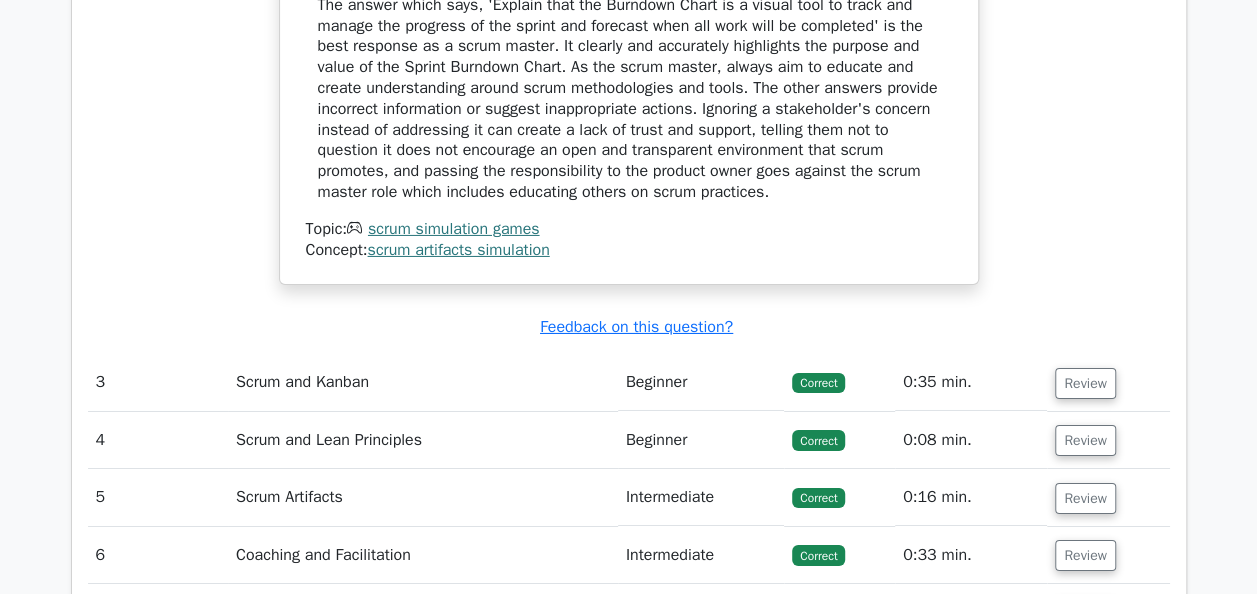 scroll, scrollTop: 3259, scrollLeft: 0, axis: vertical 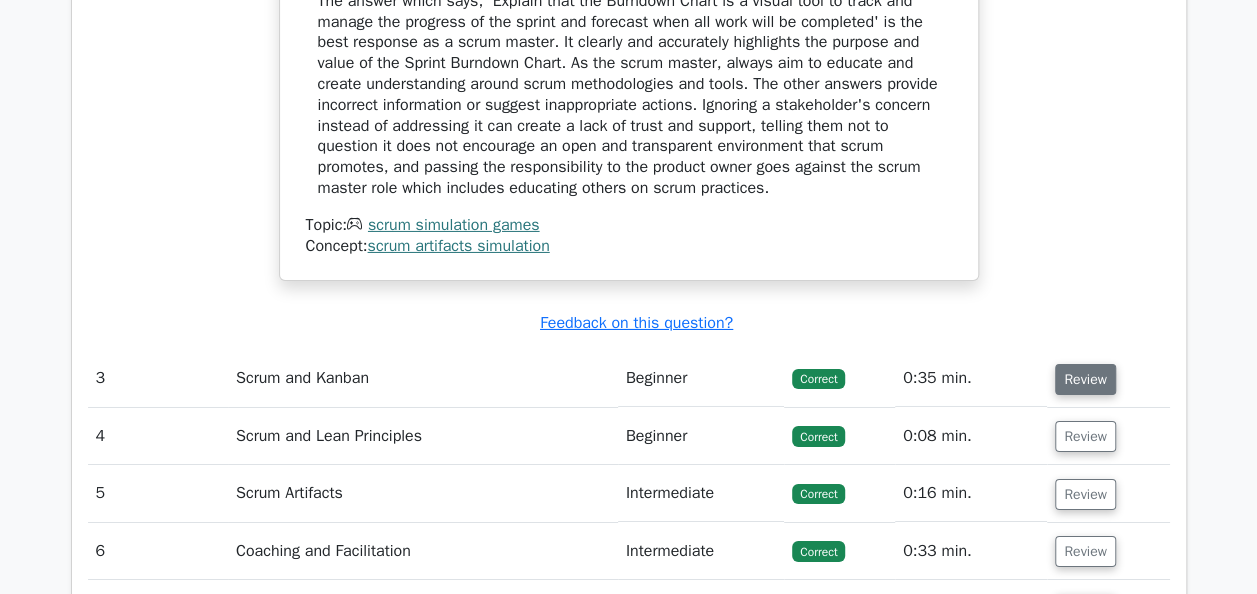 click on "Review" at bounding box center [1085, 379] 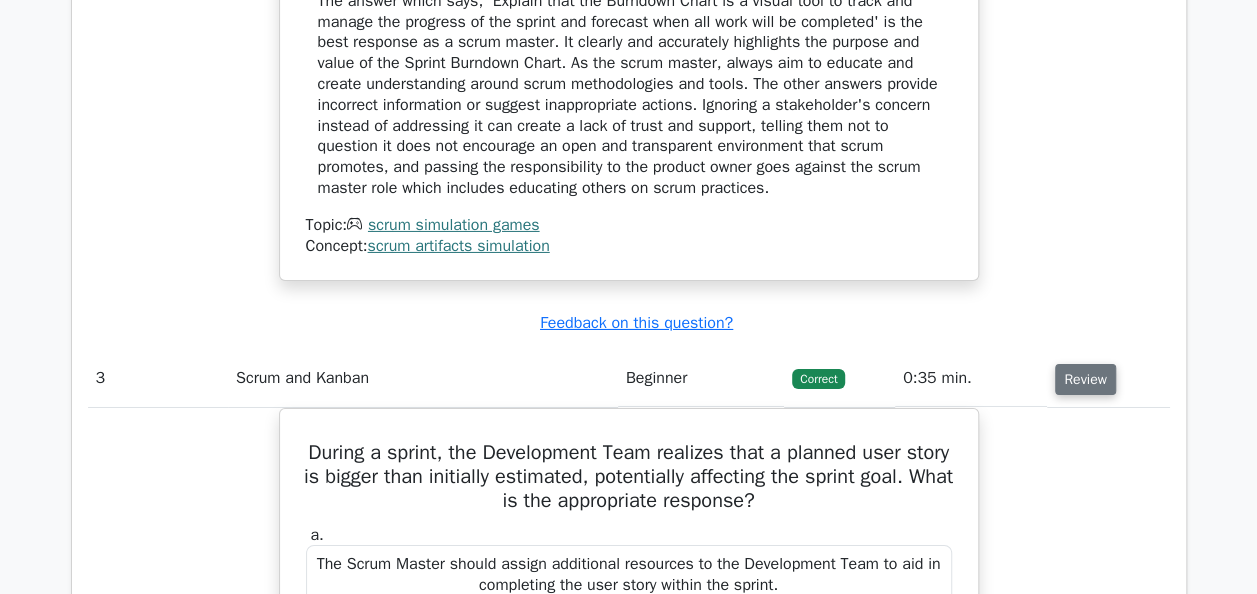 type 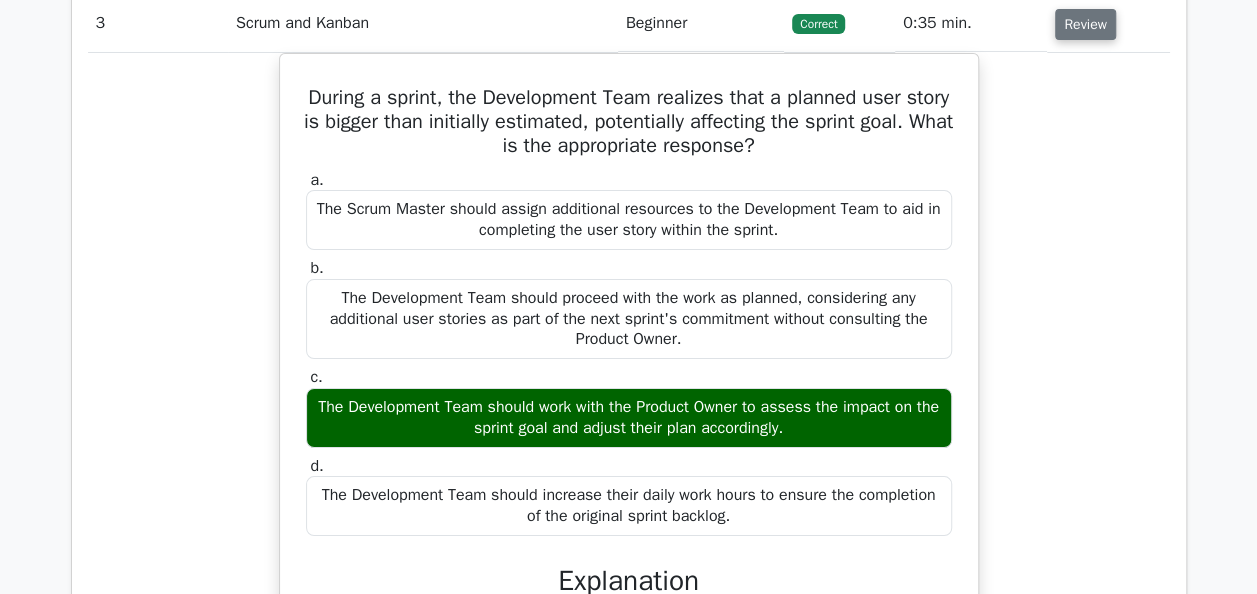 scroll, scrollTop: 3619, scrollLeft: 0, axis: vertical 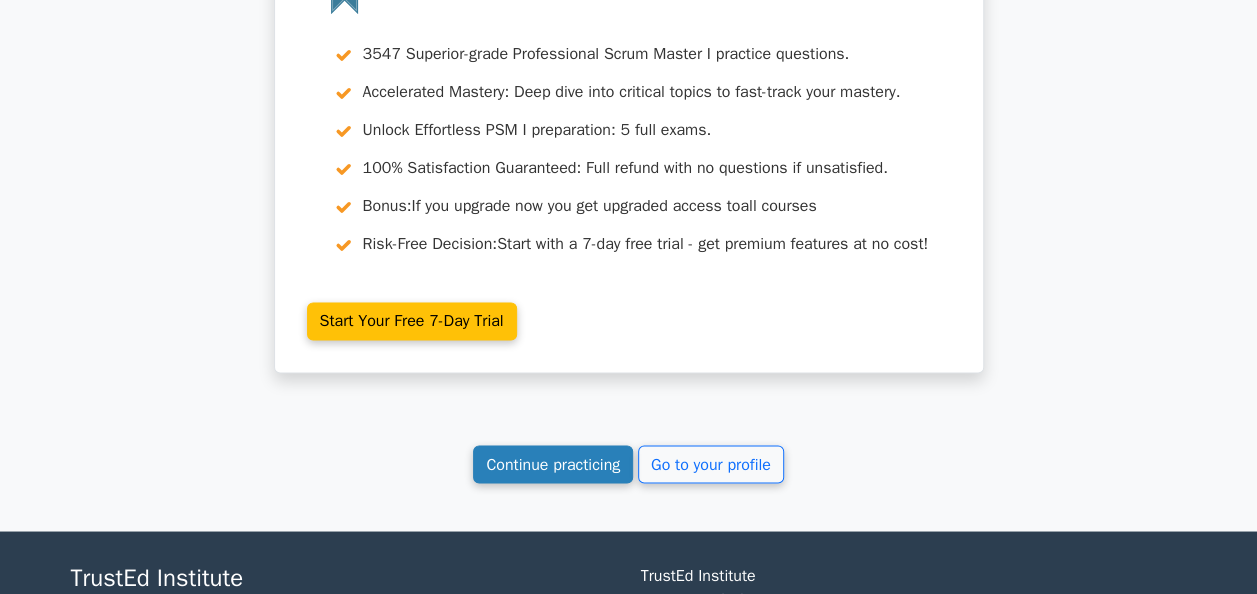 click on "Continue practicing" at bounding box center (553, 464) 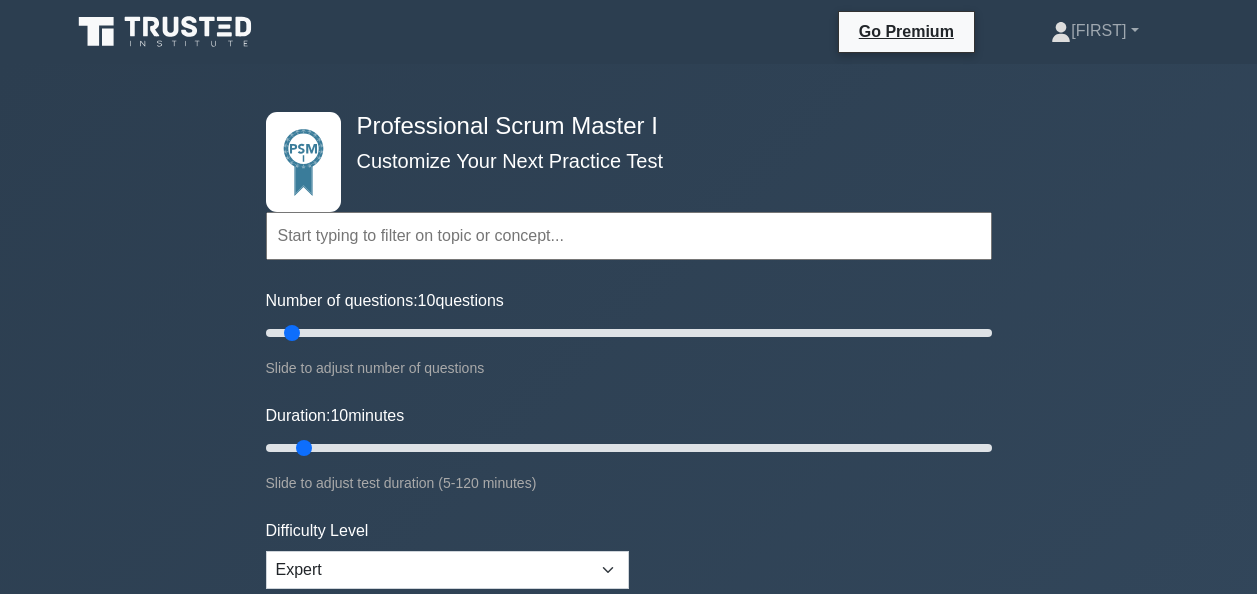 scroll, scrollTop: 0, scrollLeft: 0, axis: both 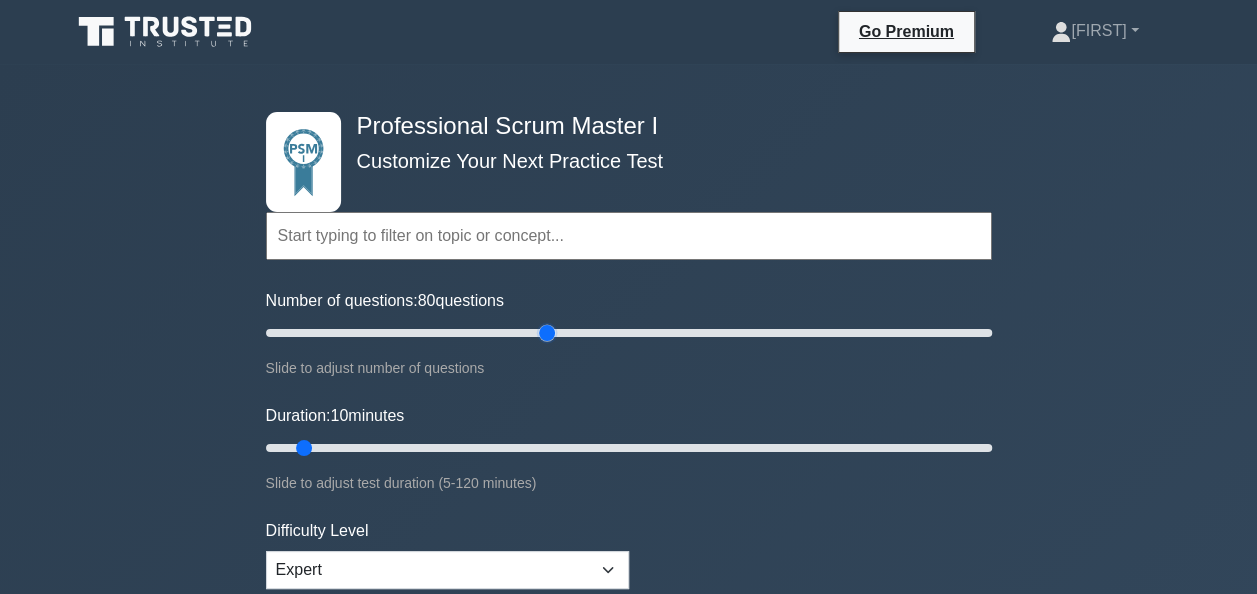 drag, startPoint x: 291, startPoint y: 334, endPoint x: 552, endPoint y: 350, distance: 261.48996 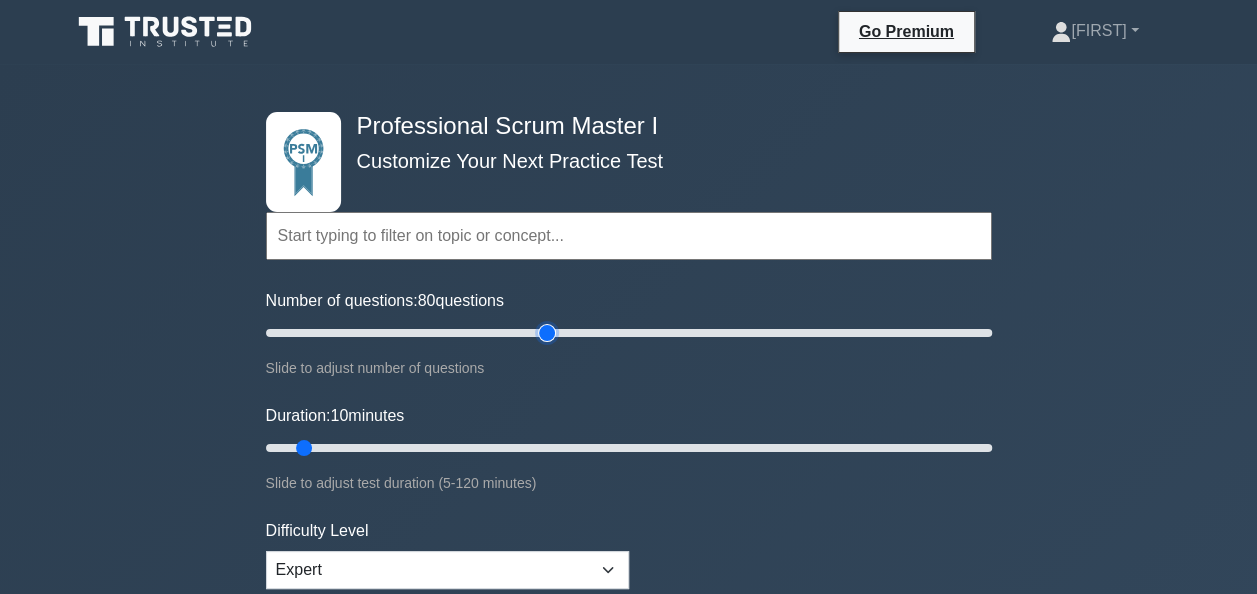 type on "80" 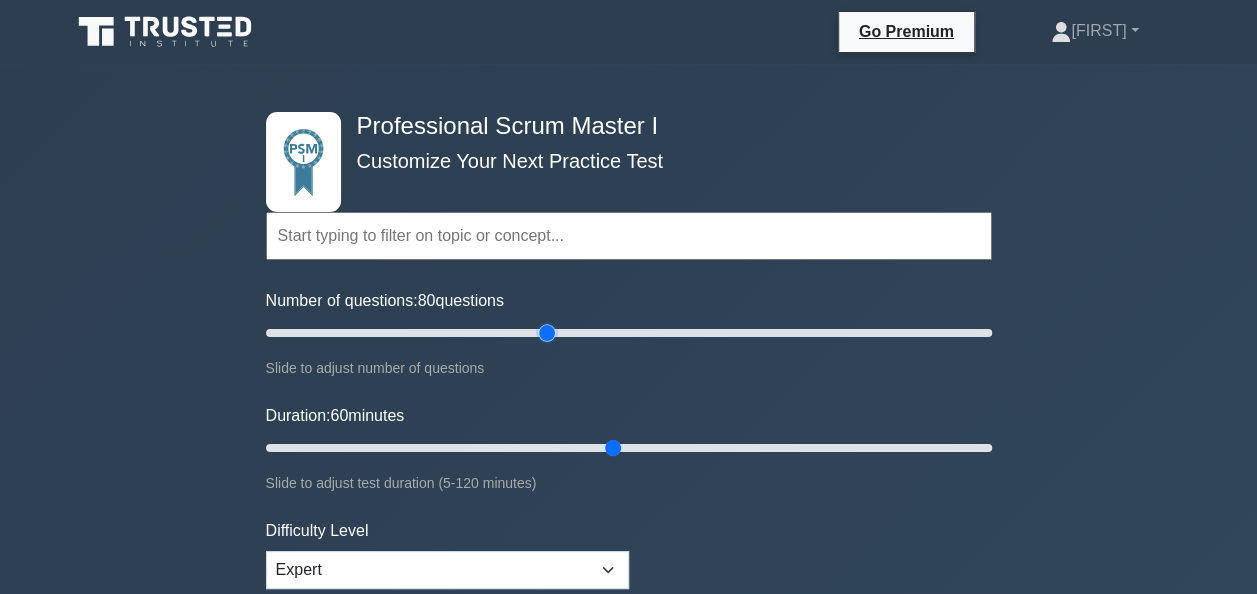 drag, startPoint x: 305, startPoint y: 442, endPoint x: 604, endPoint y: 446, distance: 299.02676 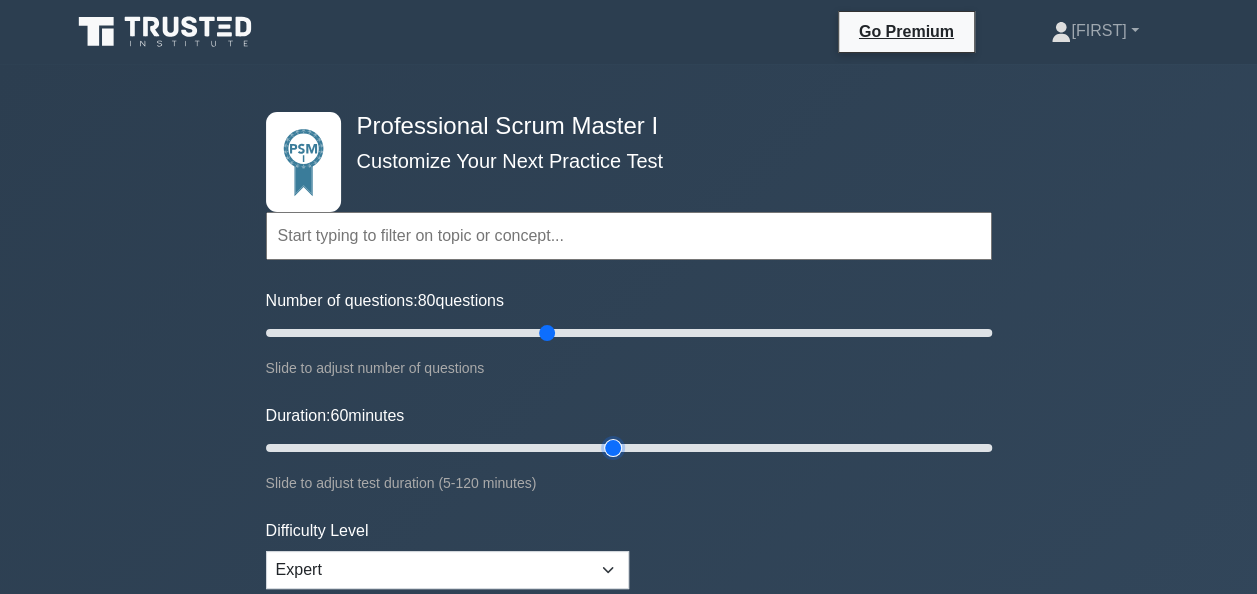 type on "60" 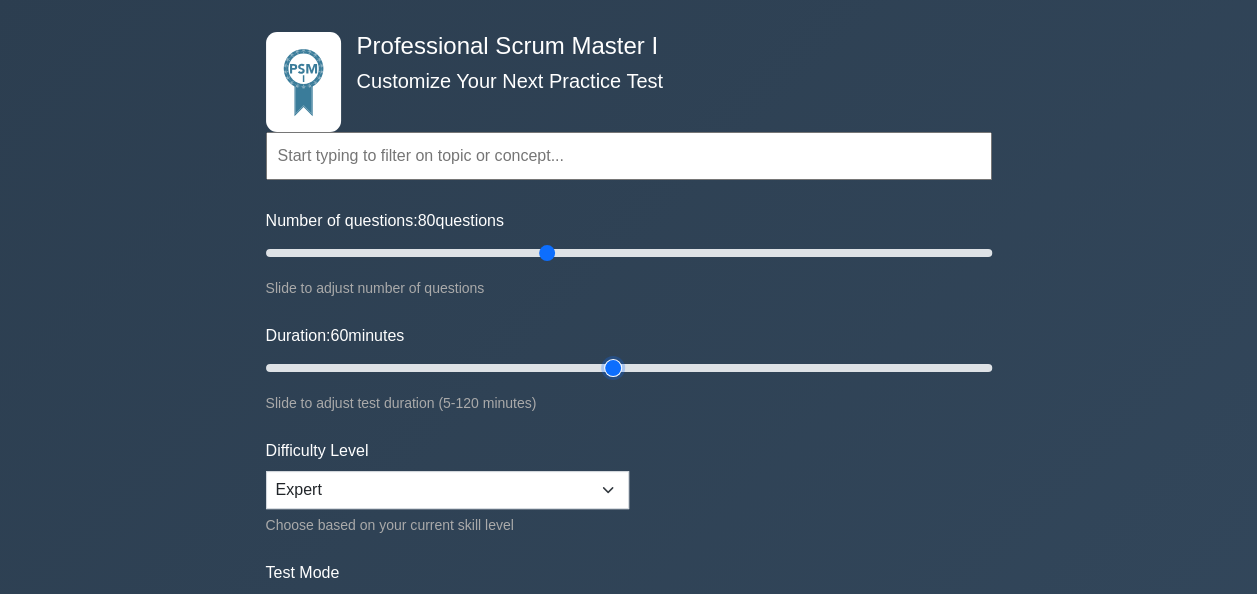 scroll, scrollTop: 253, scrollLeft: 0, axis: vertical 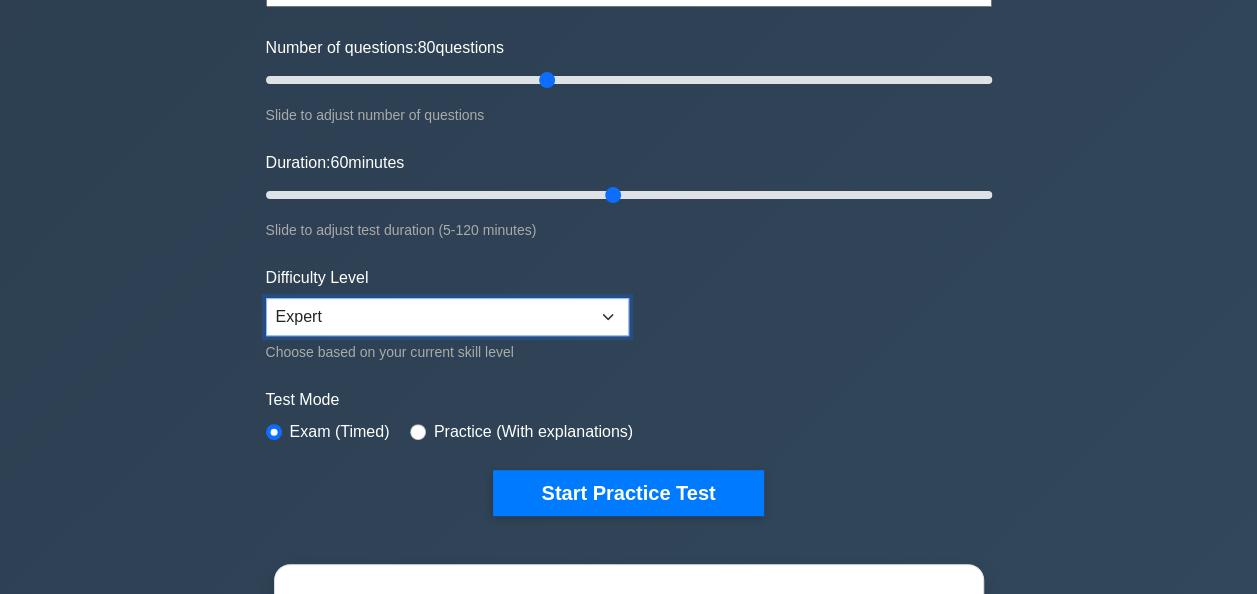 click on "Beginner
Intermediate
Expert" at bounding box center [447, 317] 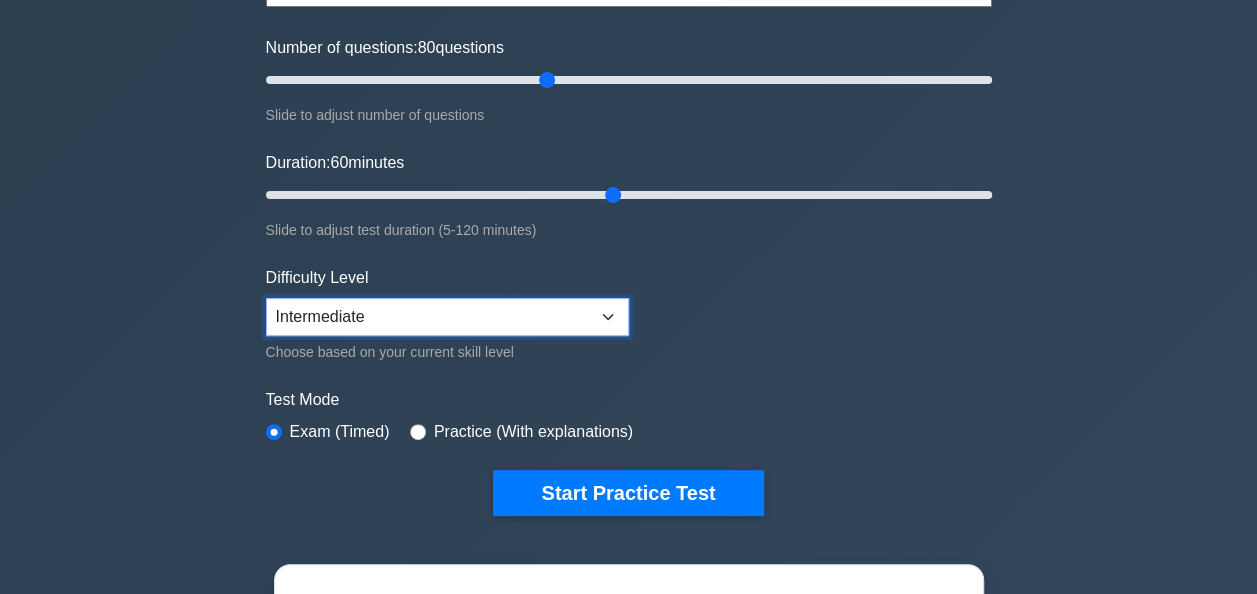 click on "Beginner
Intermediate
Expert" at bounding box center [447, 317] 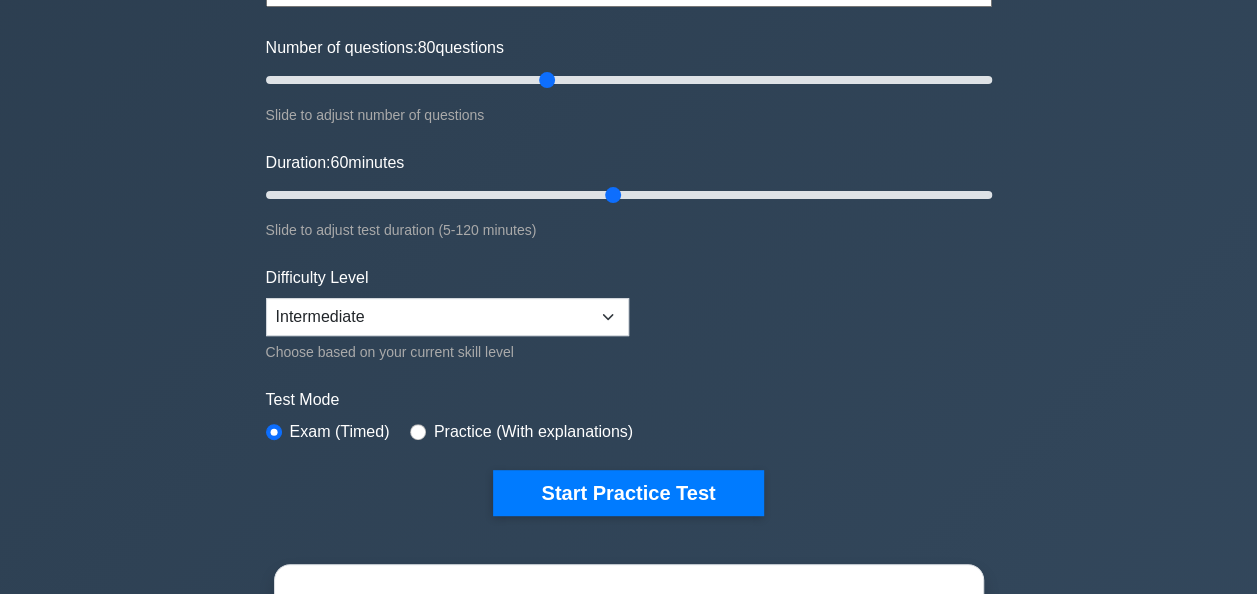 click on "Topics
Scrum Framework Fundamentals
Scrum Artifacts
Scrum Events
Scrum Roles
Scrum in Practice
Product Backlog Management
Sprint Planning and Monitoring
Scale Scrum
Coaching and Facilitation" at bounding box center (629, 199) 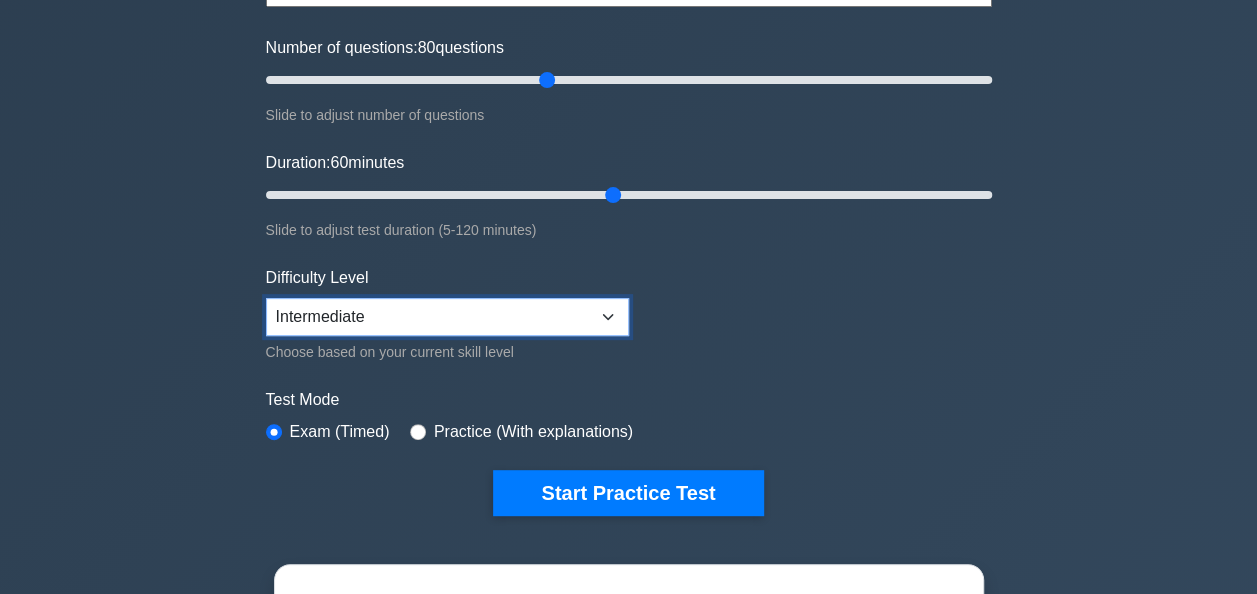 click on "Beginner
Intermediate
Expert" at bounding box center [447, 317] 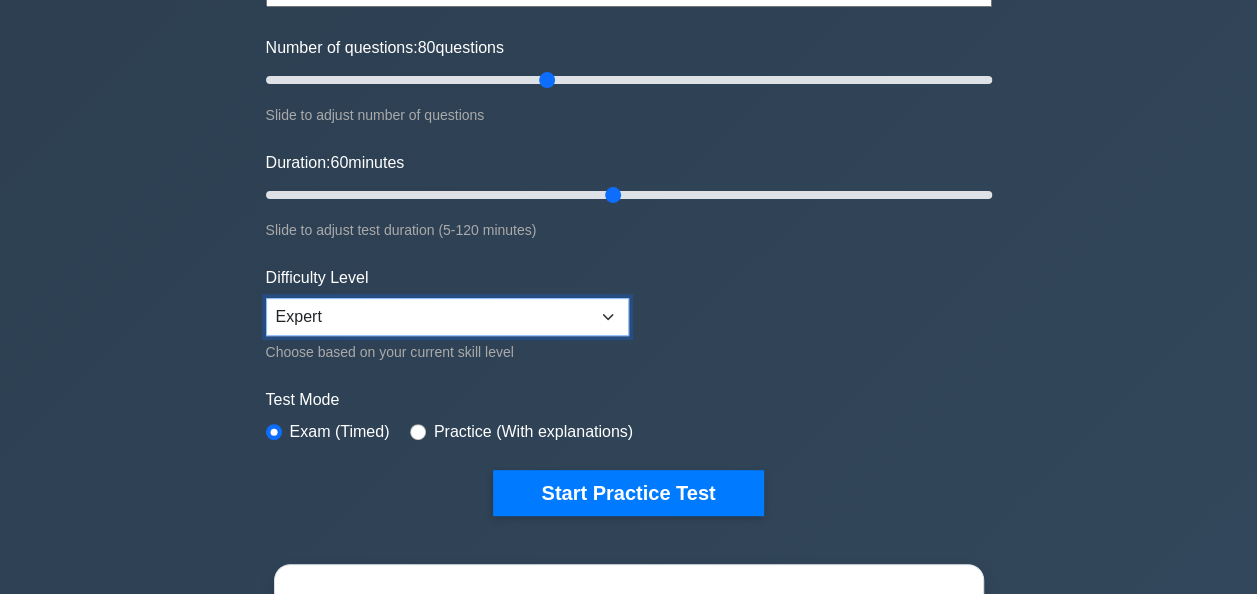 click on "Beginner
Intermediate
Expert" at bounding box center [447, 317] 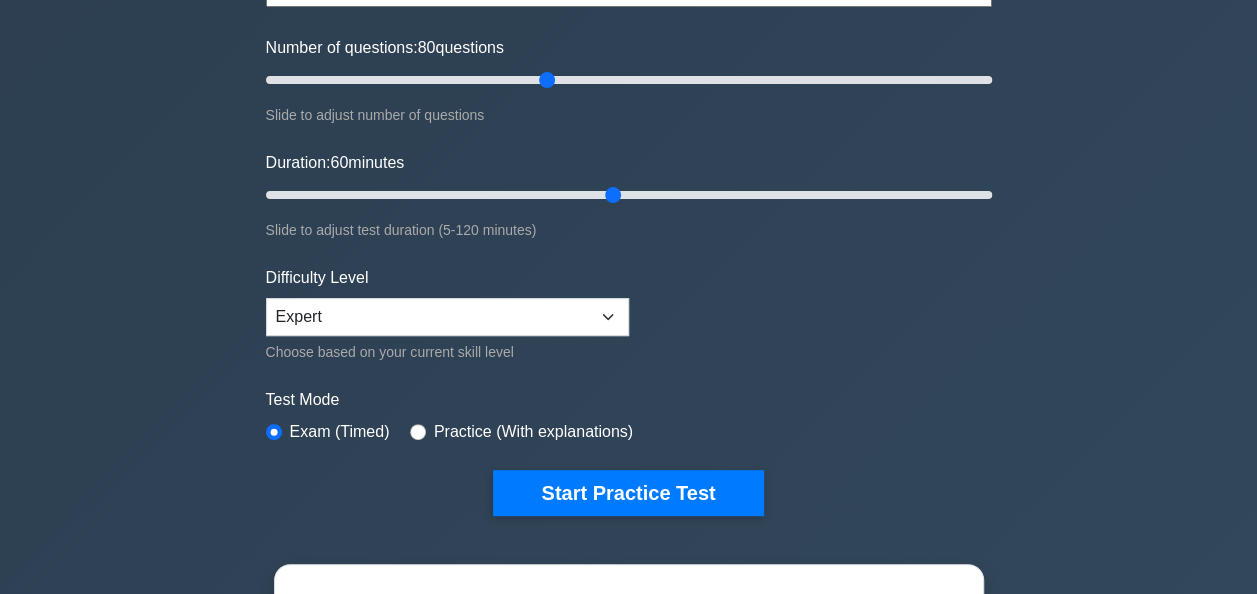 click on "Professional Scrum Master I
Customize Your Next Practice Test
Topics
Scrum Framework Fundamentals
Scrum Artifacts
Scrum Events
Scrum Roles
Scrum in Practice
Product Backlog Management
Sprint Planning and Monitoring" at bounding box center [628, 446] 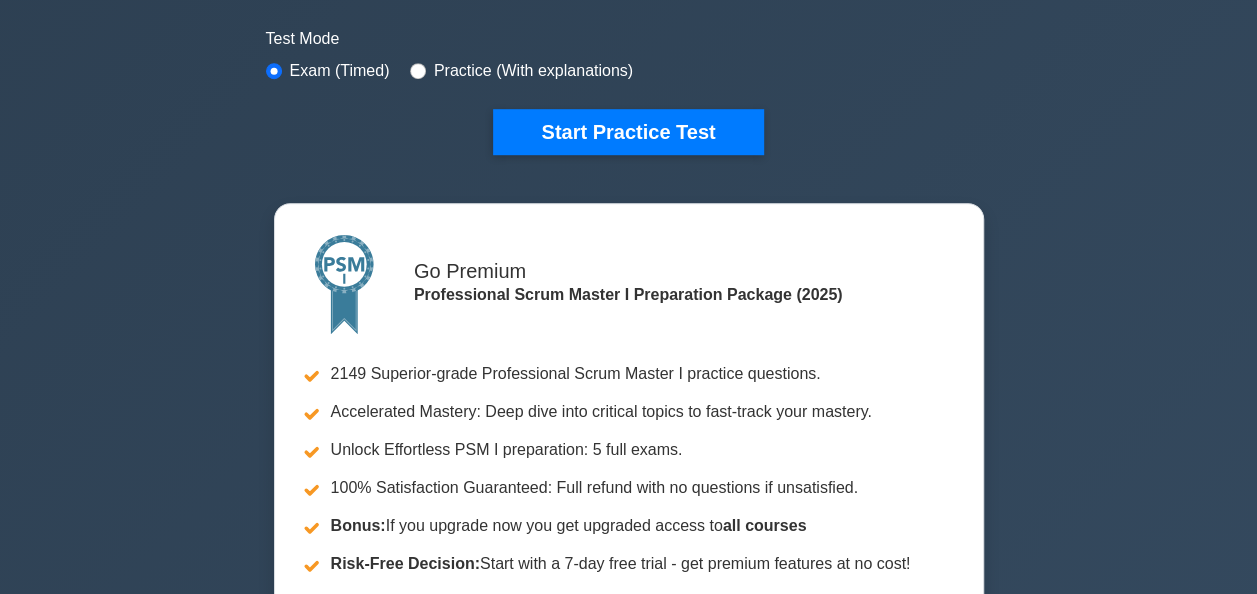 scroll, scrollTop: 550, scrollLeft: 0, axis: vertical 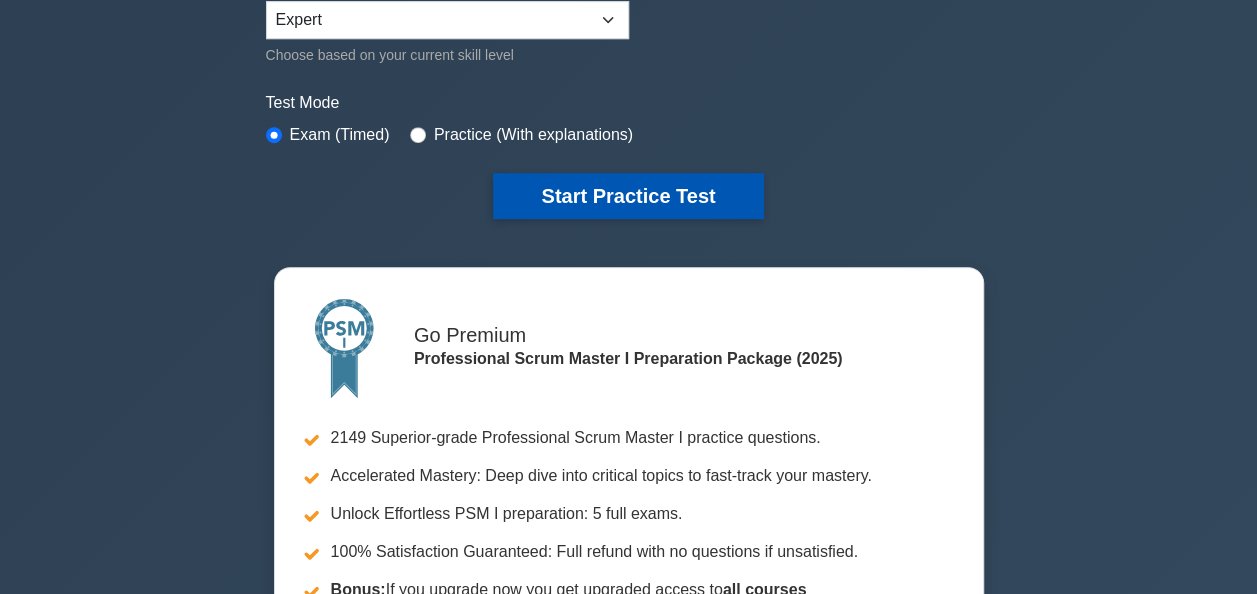 click on "Start Practice Test" at bounding box center (628, 196) 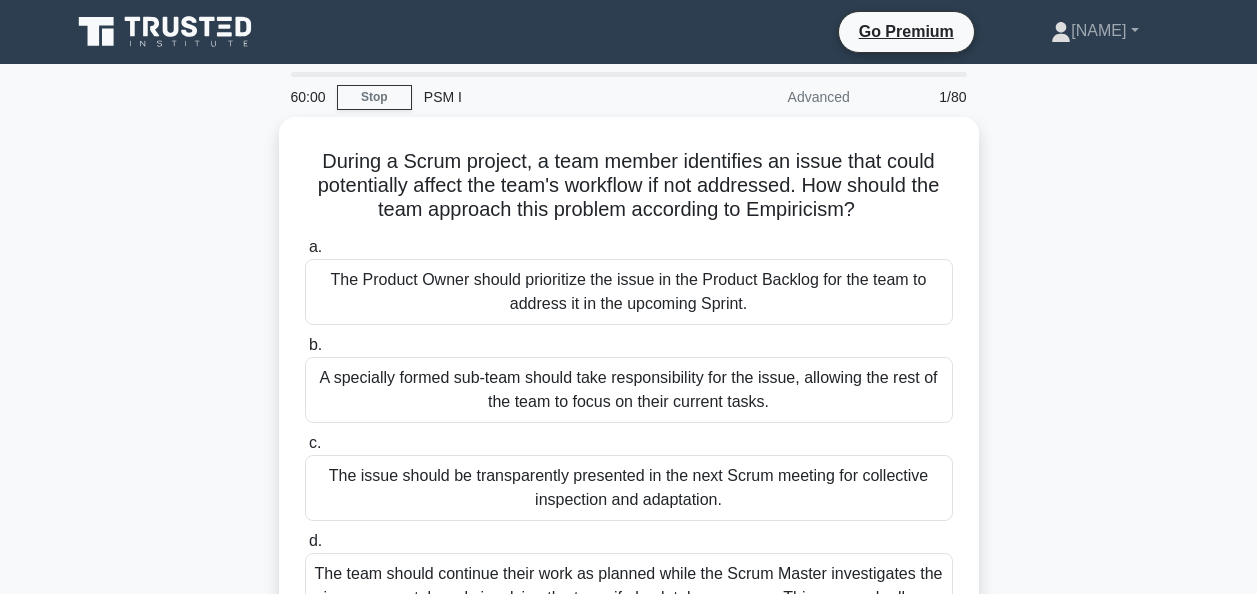 scroll, scrollTop: 0, scrollLeft: 0, axis: both 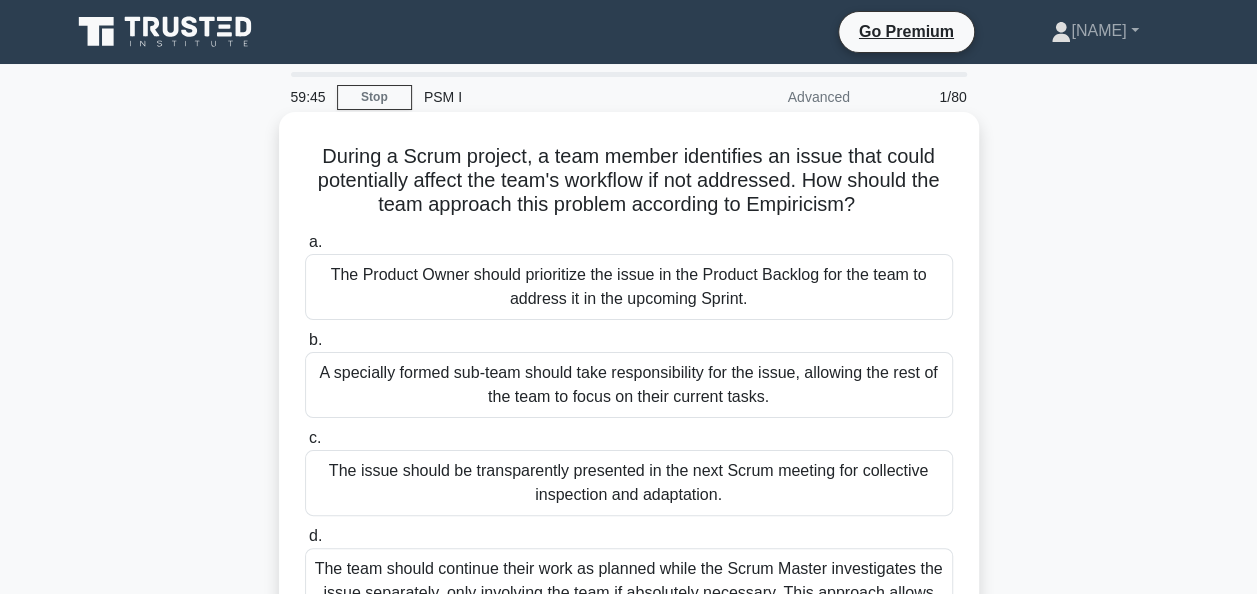 click on "The issue should be transparently presented in the next Scrum meeting for collective inspection and adaptation." at bounding box center (629, 483) 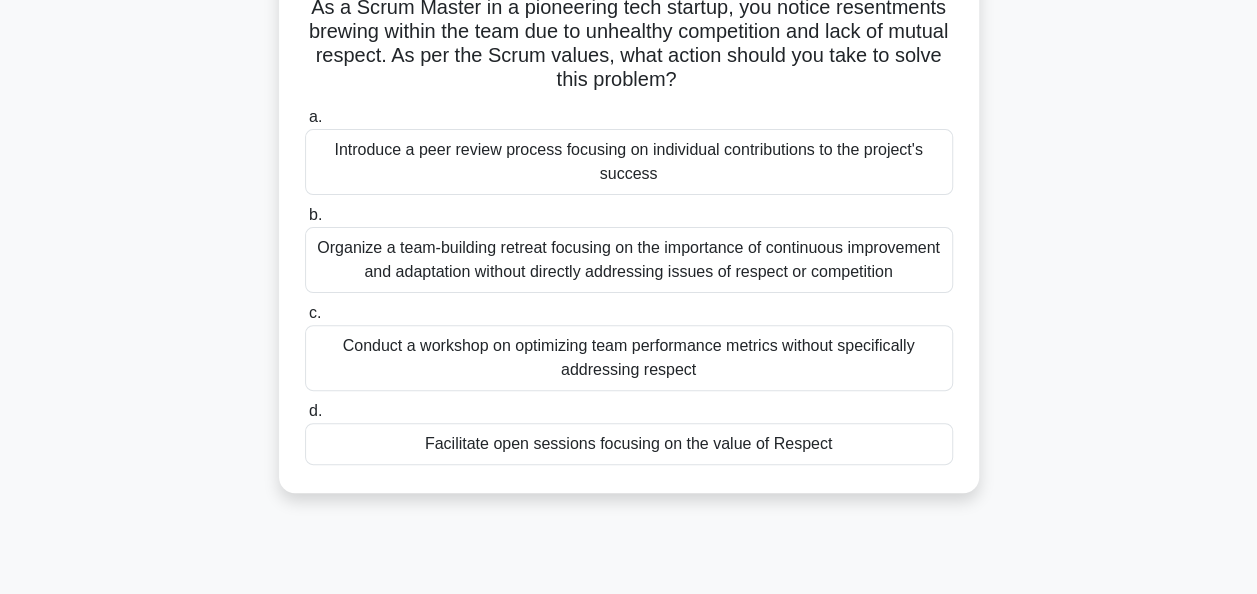 scroll, scrollTop: 132, scrollLeft: 0, axis: vertical 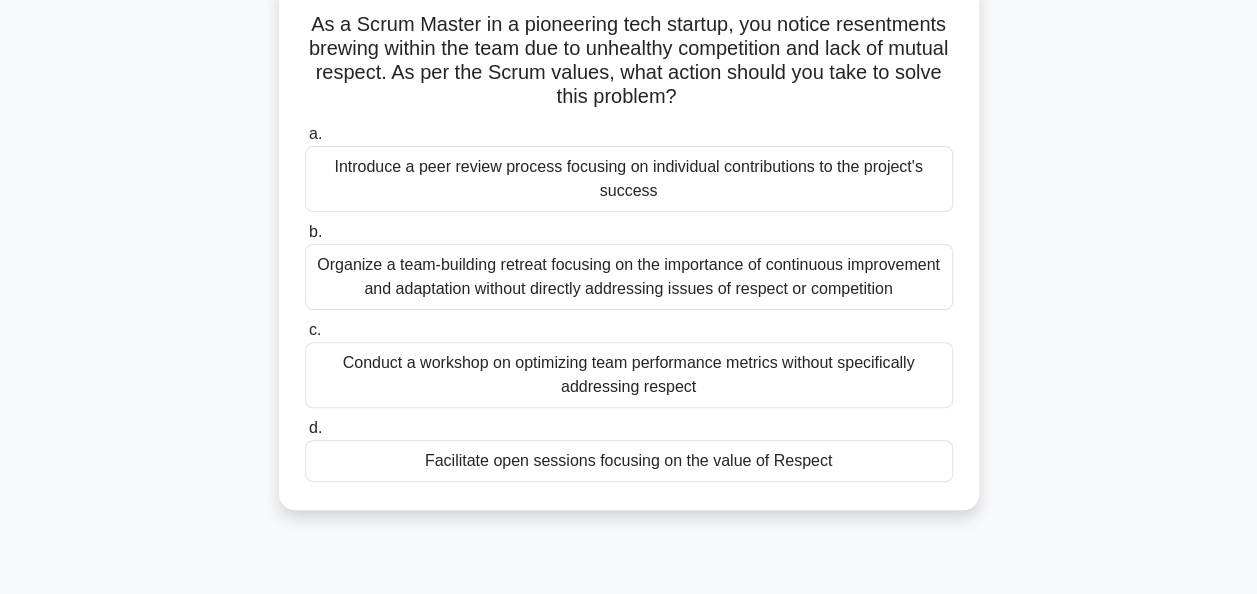 click on "Facilitate open sessions focusing on the value of Respect" at bounding box center [629, 461] 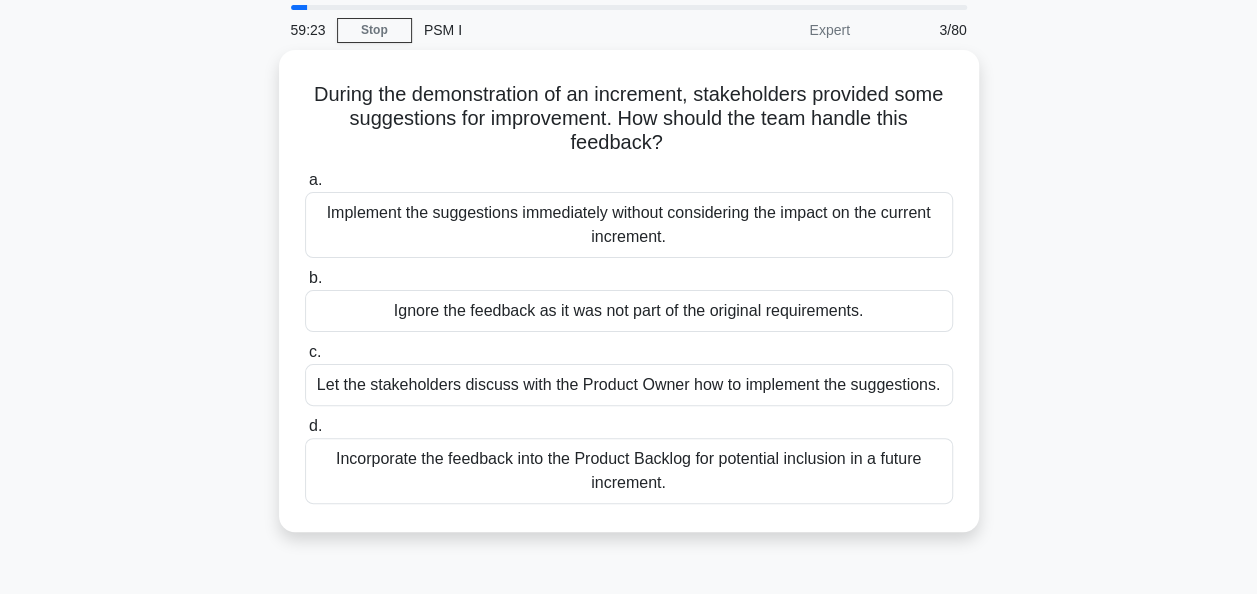 scroll, scrollTop: 0, scrollLeft: 0, axis: both 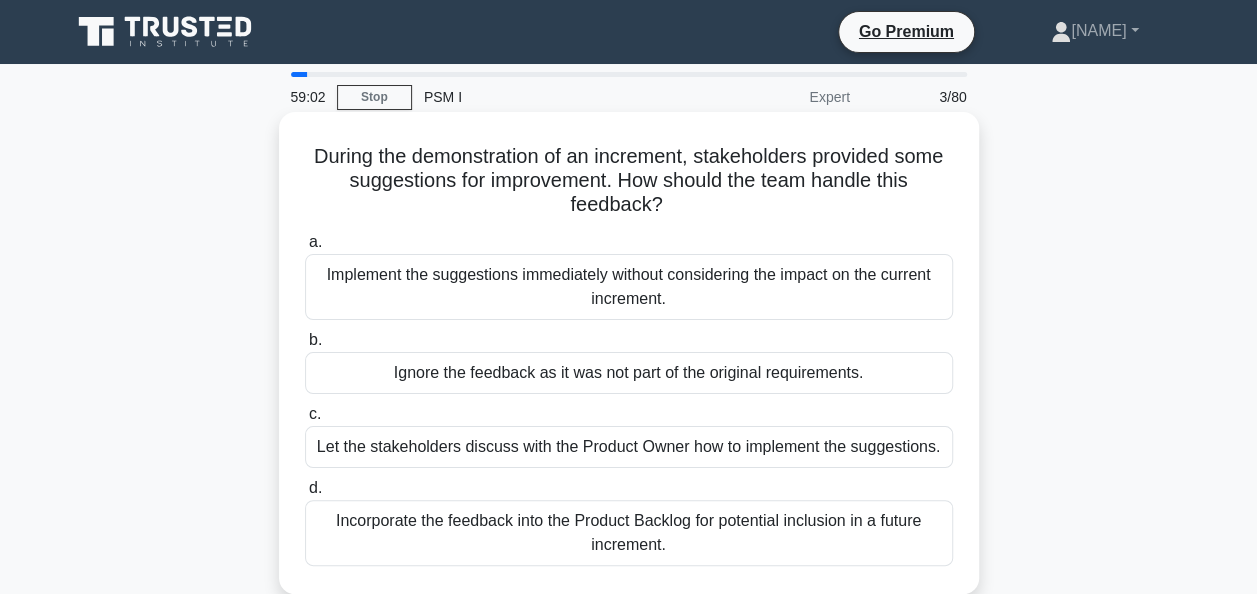 click on "Incorporate the feedback into the Product Backlog for potential inclusion in a future increment." at bounding box center (629, 533) 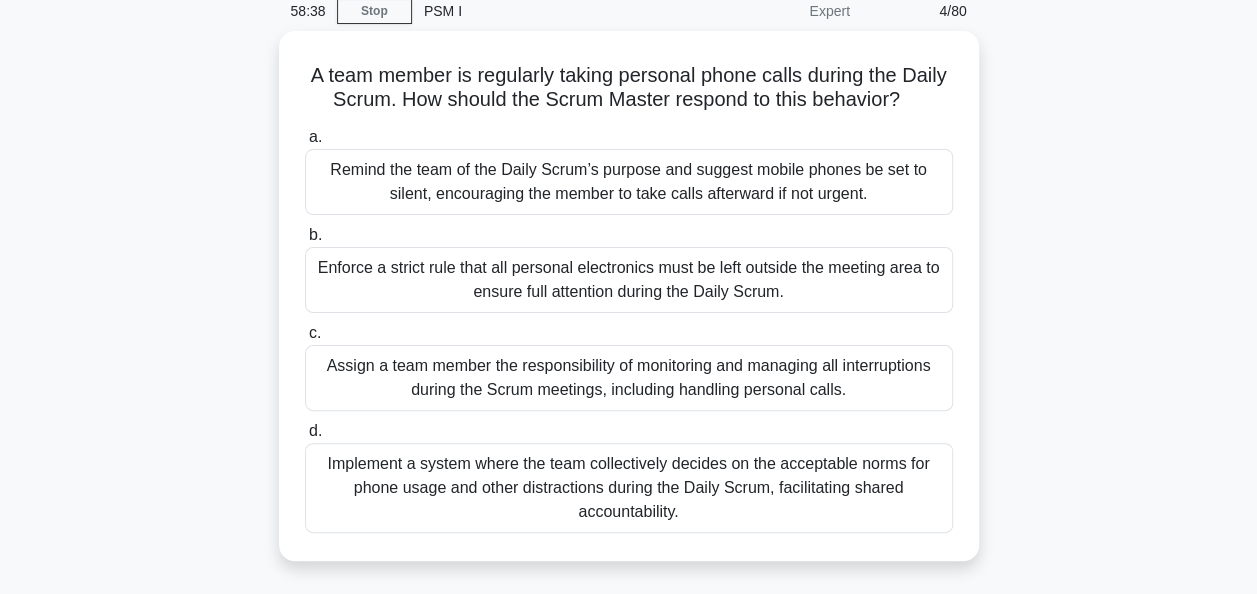 scroll, scrollTop: 89, scrollLeft: 0, axis: vertical 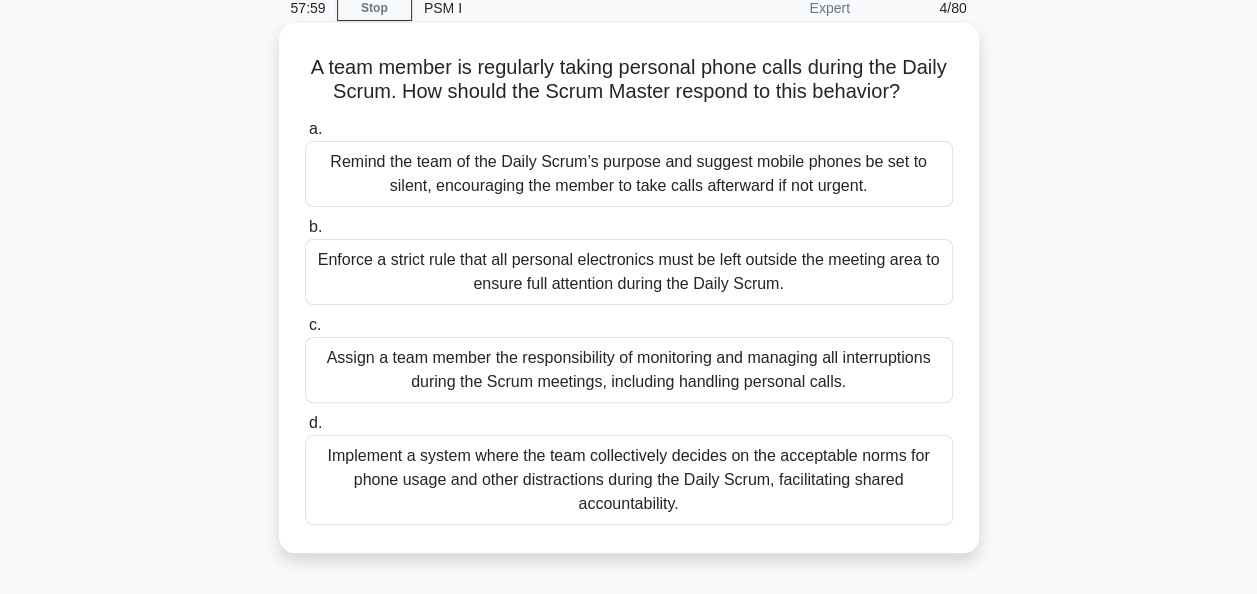 click on "Remind the team of the Daily Scrum’s purpose and suggest mobile phones be set to silent, encouraging the member to take calls afterward if not urgent." at bounding box center [629, 174] 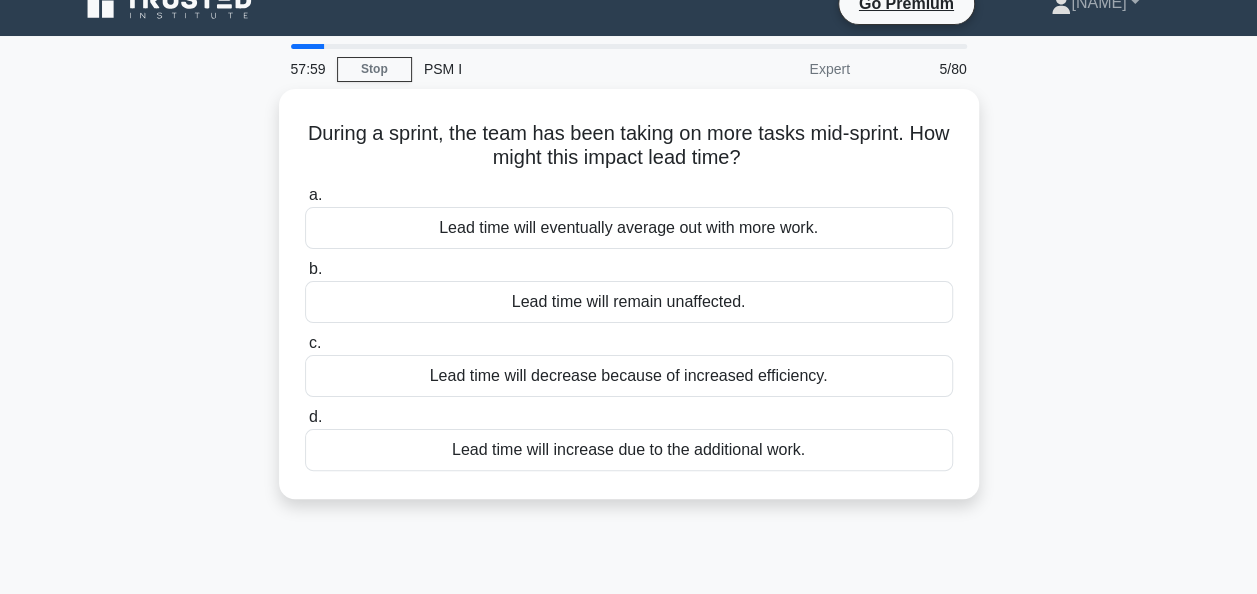 scroll, scrollTop: 0, scrollLeft: 0, axis: both 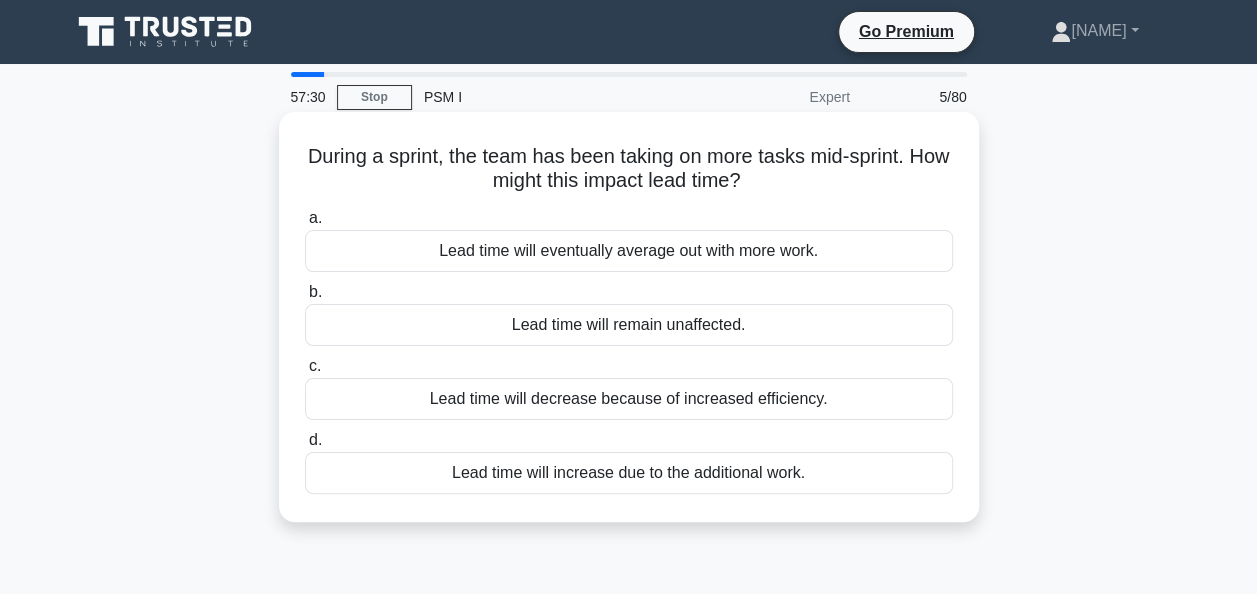 click on "Lead time will increase due to the additional work." at bounding box center (629, 473) 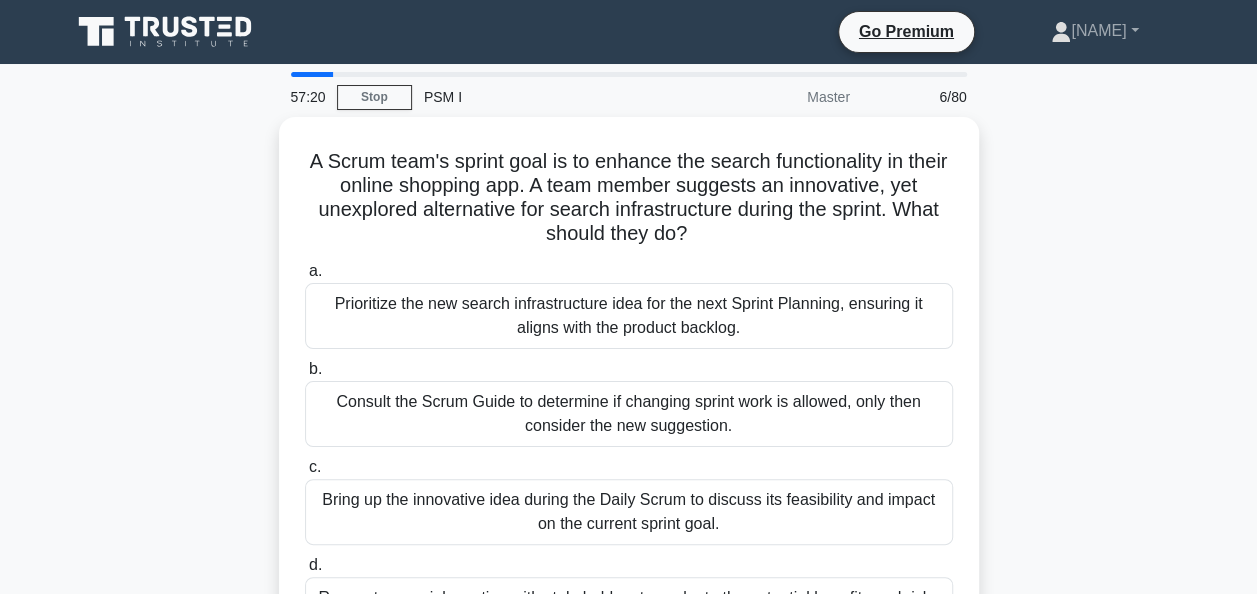 click on "57:20
Stop
PSM I
Master
6/80
A Scrum team's sprint goal is to enhance the search functionality in their online shopping app. A team member suggests an innovative, yet unexplored alternative for search infrastructure during the sprint. What should they do?
.spinner_0XTQ{transform-origin:center;animation:spinner_y6GP .75s linear infinite}@keyframes spinner_y6GP{100%{transform:rotate(360deg)}}
a.
b. c. d." at bounding box center (628, 572) 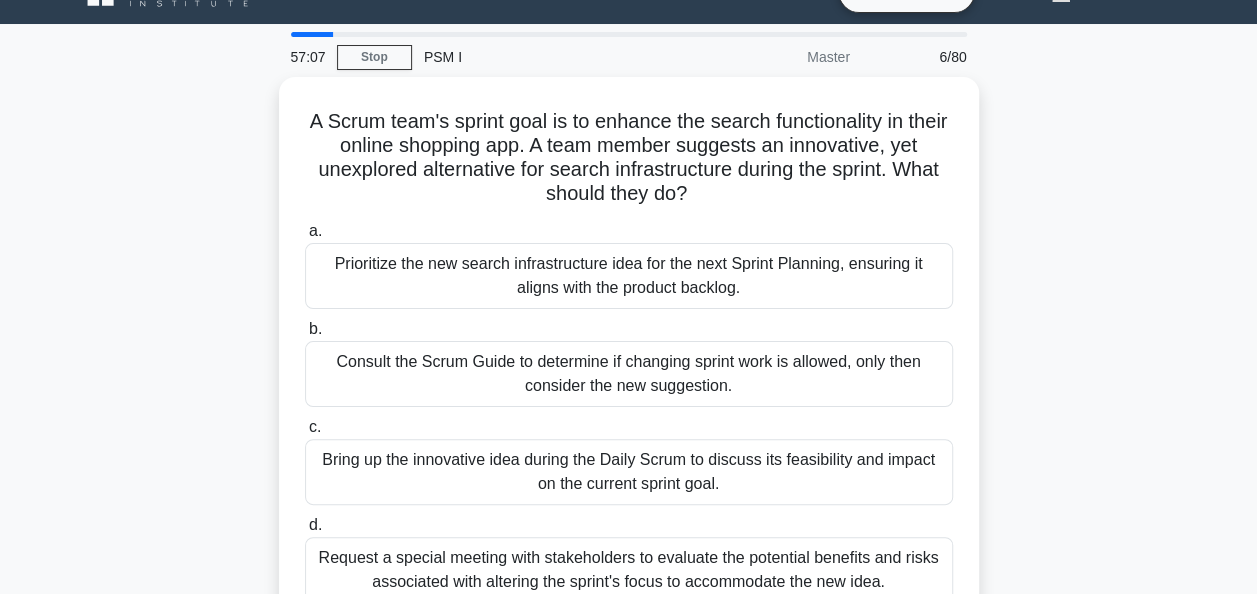 scroll, scrollTop: 80, scrollLeft: 0, axis: vertical 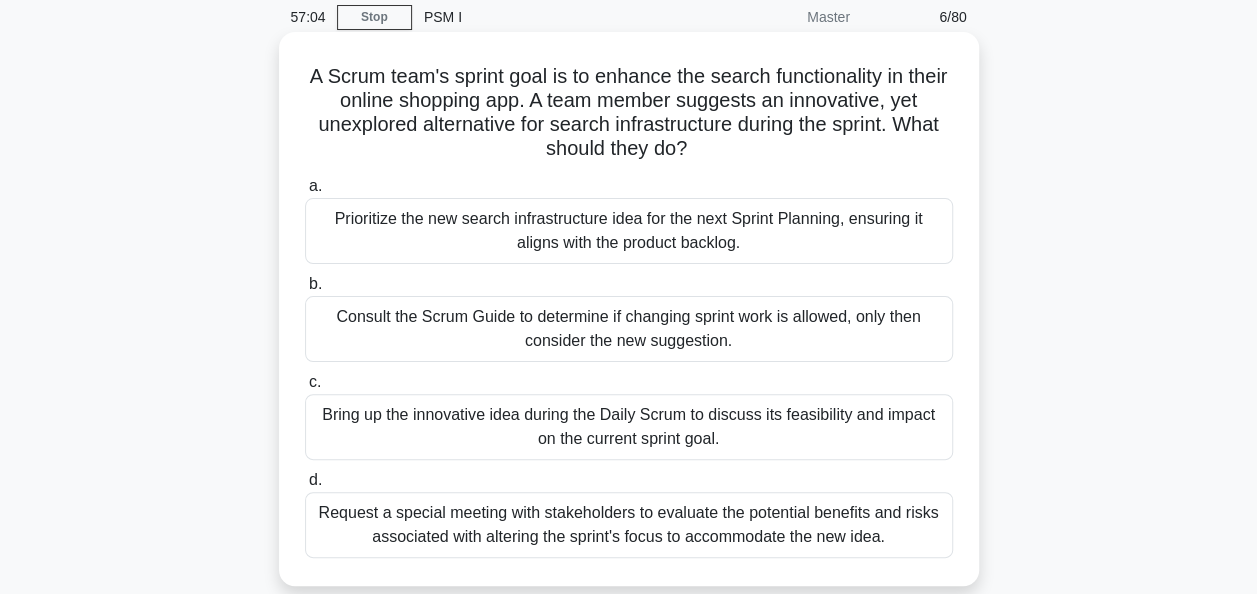 click on "Bring up the innovative idea during the Daily Scrum to discuss its feasibility and impact on the current sprint goal." at bounding box center [629, 427] 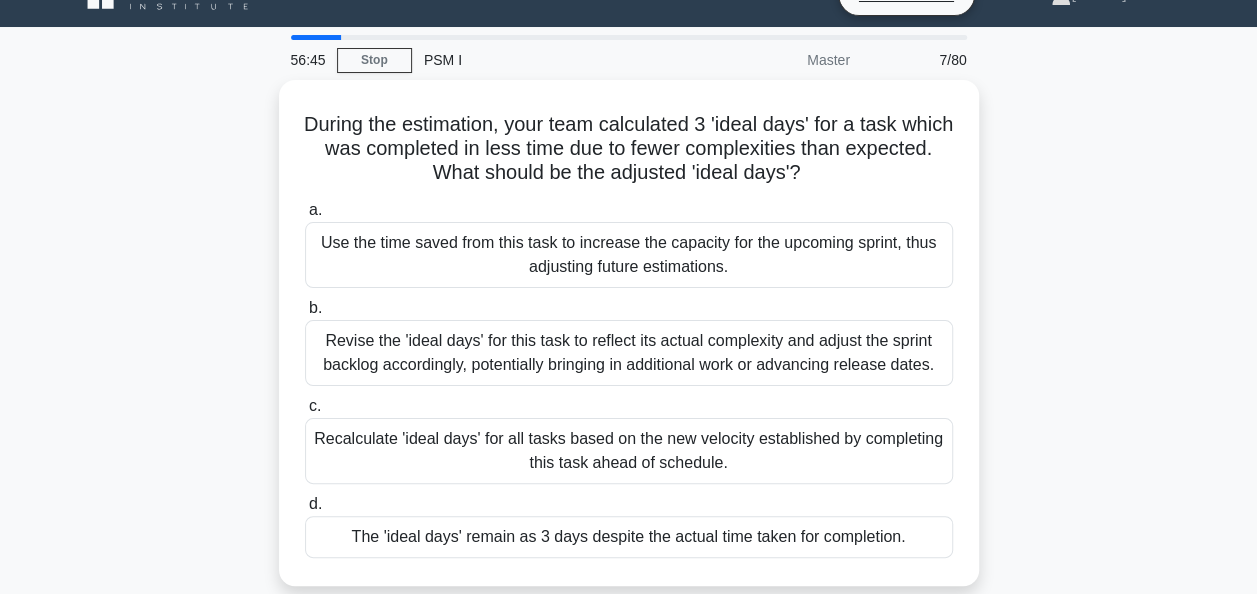 scroll, scrollTop: 40, scrollLeft: 0, axis: vertical 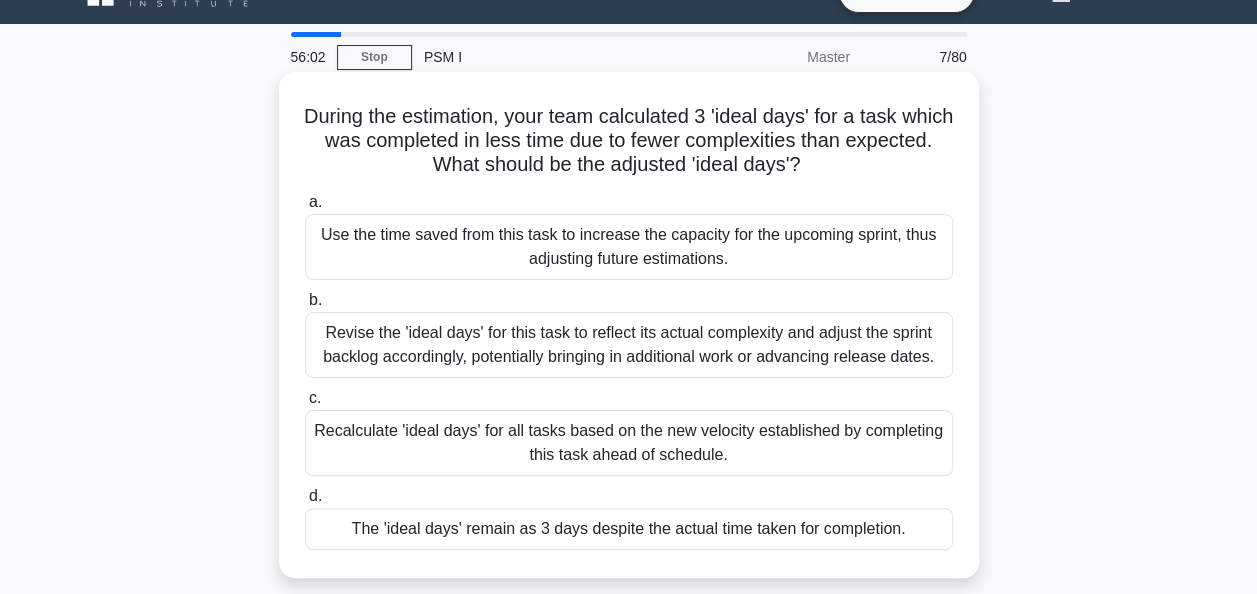 click on "Revise the 'ideal days' for this task to reflect its actual complexity and adjust the sprint backlog accordingly, potentially bringing in additional work or advancing release dates." at bounding box center [629, 345] 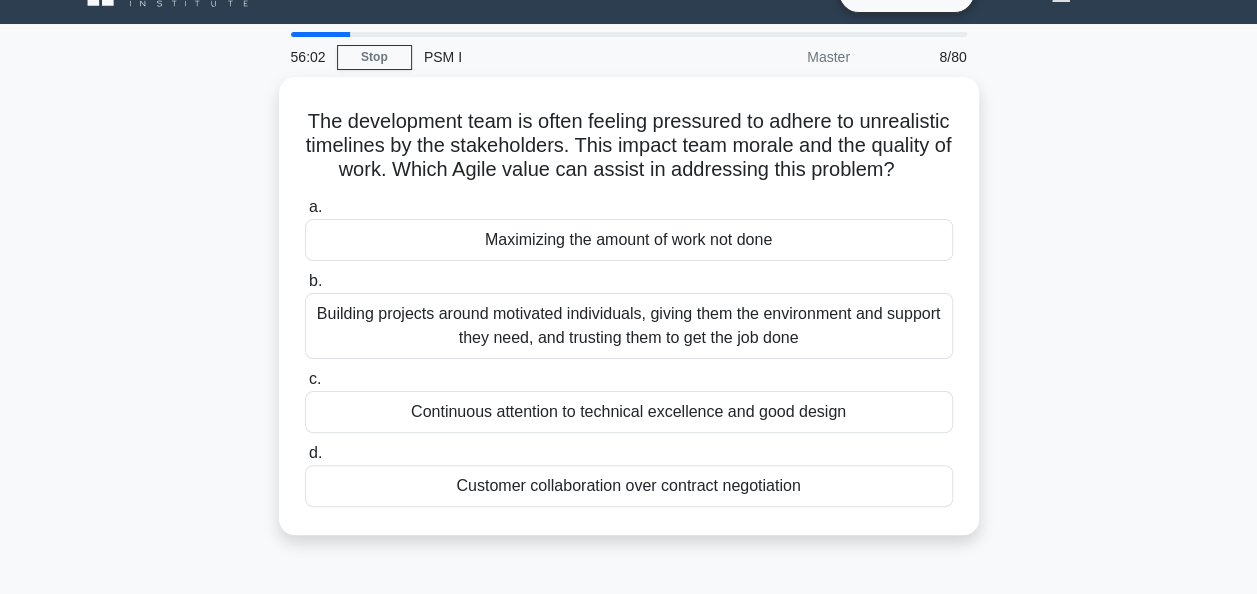 scroll, scrollTop: 0, scrollLeft: 0, axis: both 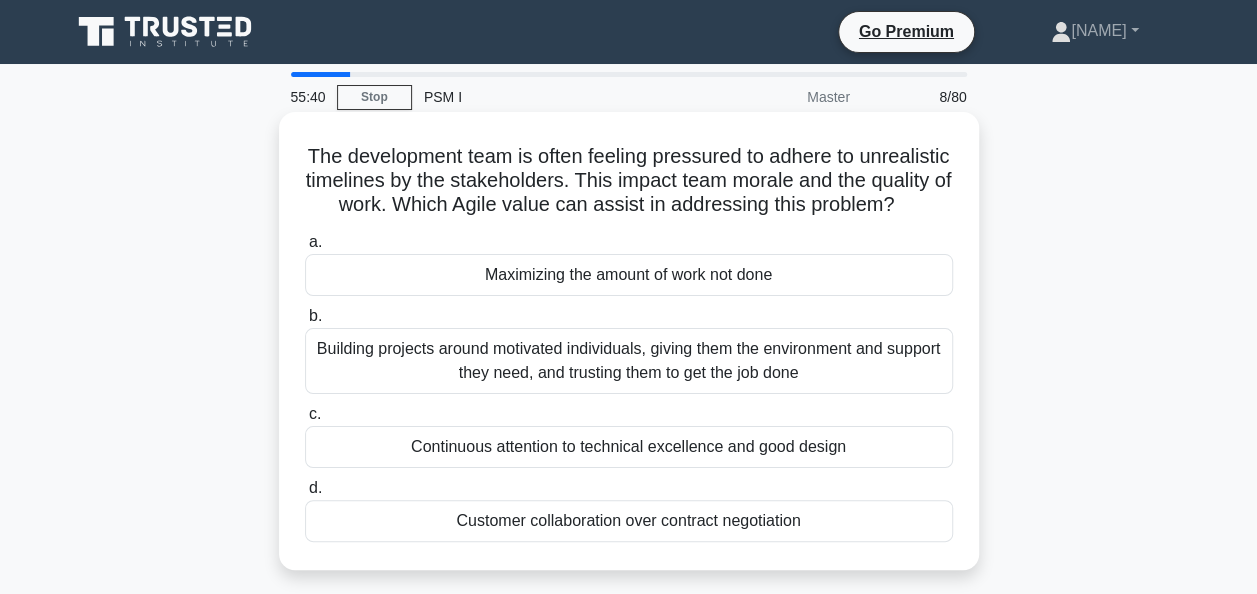 click on "Customer collaboration over contract negotiation" at bounding box center [629, 521] 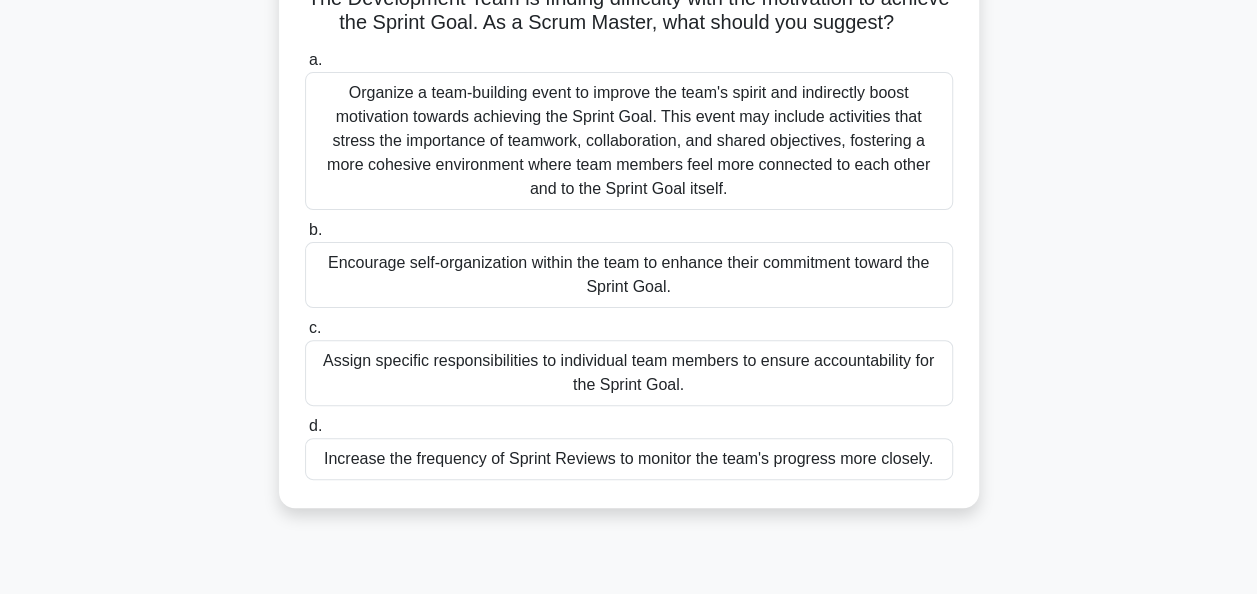 scroll, scrollTop: 200, scrollLeft: 0, axis: vertical 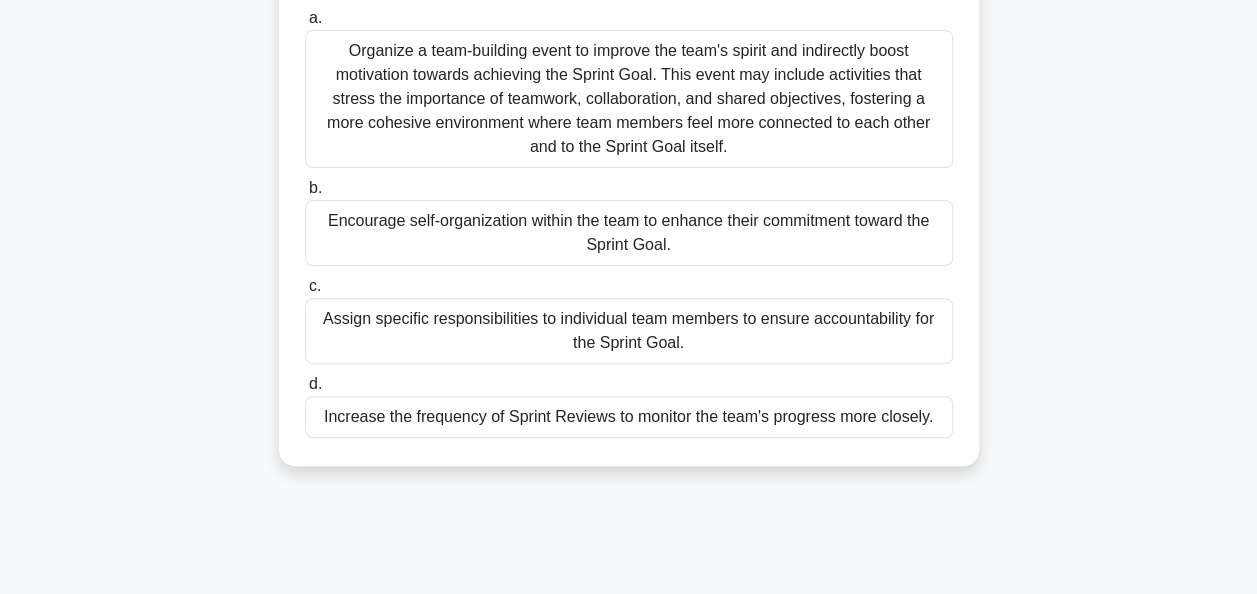 click on "Encourage self-organization within the team to enhance their commitment toward the Sprint Goal." at bounding box center (629, 233) 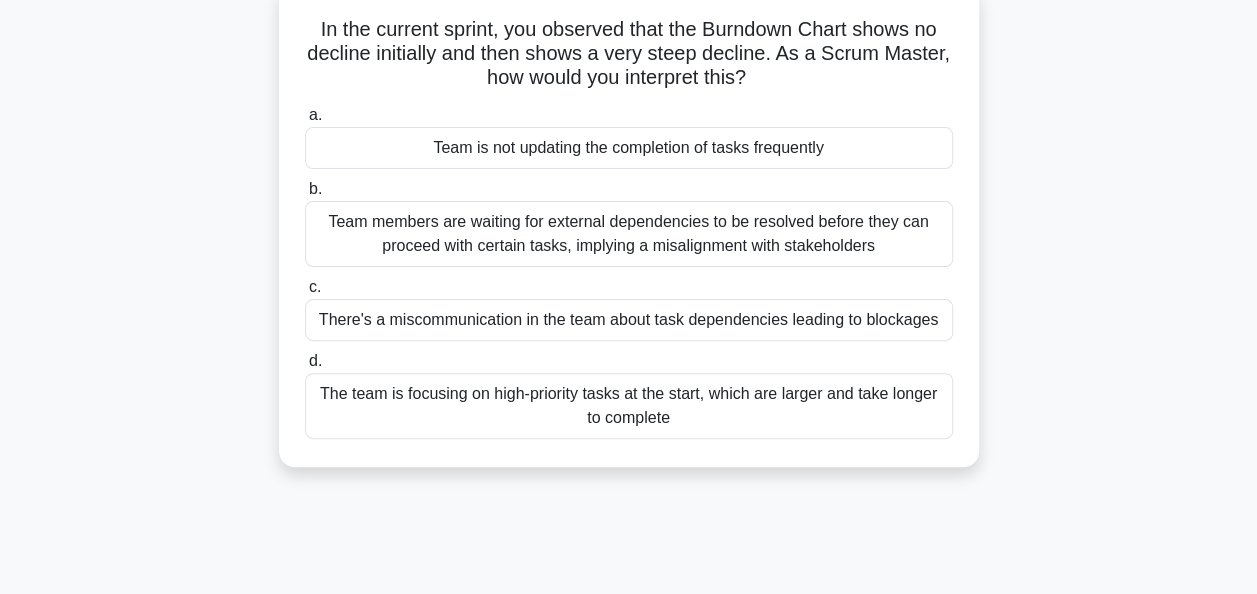 scroll, scrollTop: 0, scrollLeft: 0, axis: both 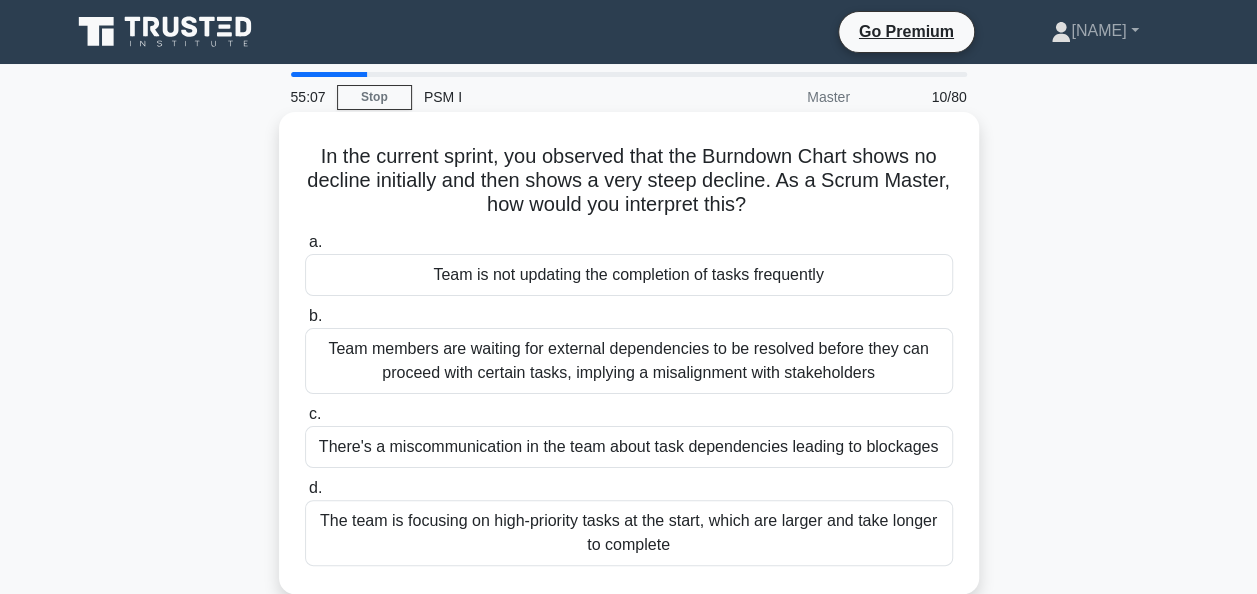 click on "Team is not updating the completion of tasks frequently" at bounding box center [629, 275] 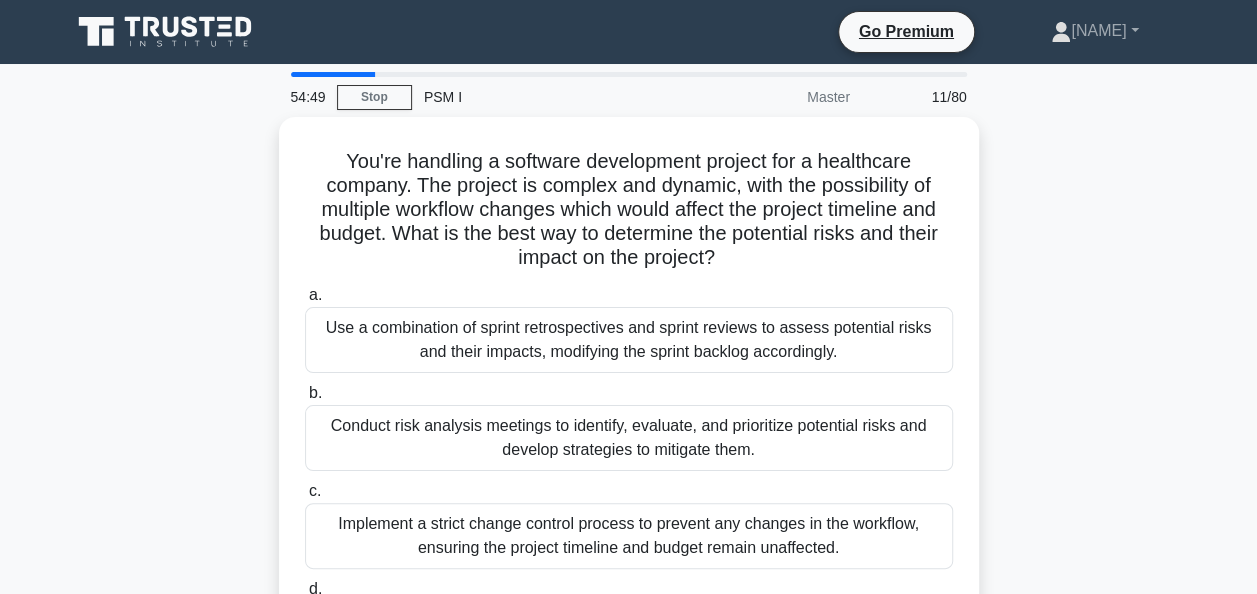 click on "You're handling a software development project for a healthcare company. The project is complex and dynamic, with the possibility of multiple workflow changes which would affect the project timeline and budget. What is the best way to determine the potential risks and their impact on the project?
.spinner_0XTQ{transform-origin:center;animation:spinner_y6GP .75s linear infinite}@keyframes spinner_y6GP{100%{transform:rotate(360deg)}}
a.
b. c." at bounding box center [629, 466] 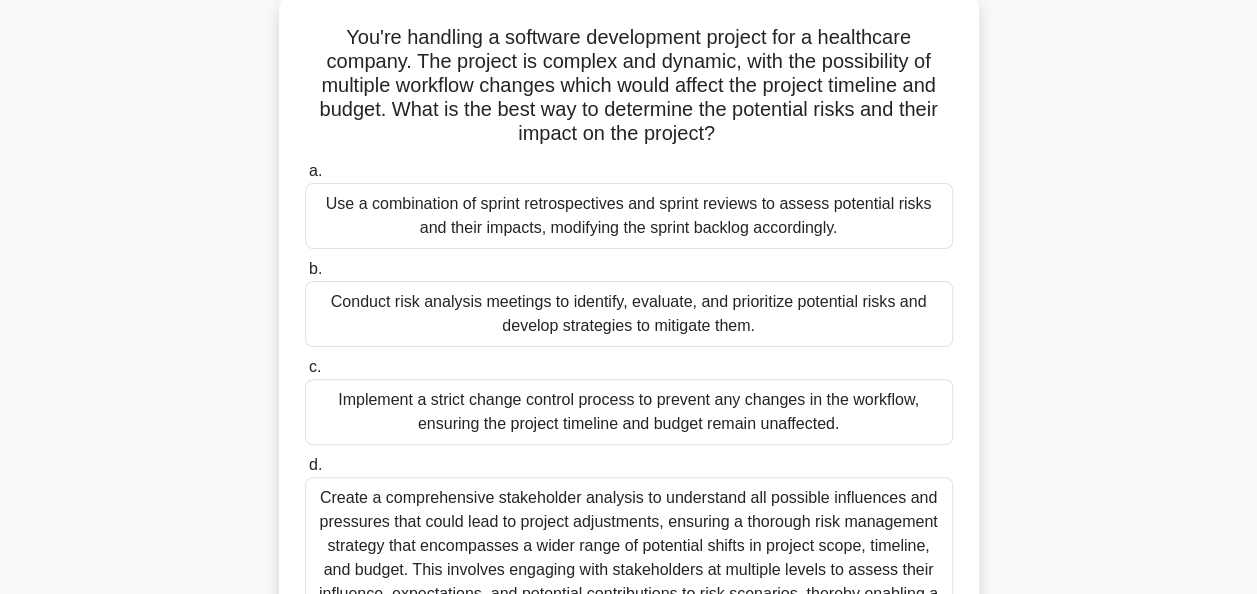 scroll, scrollTop: 120, scrollLeft: 0, axis: vertical 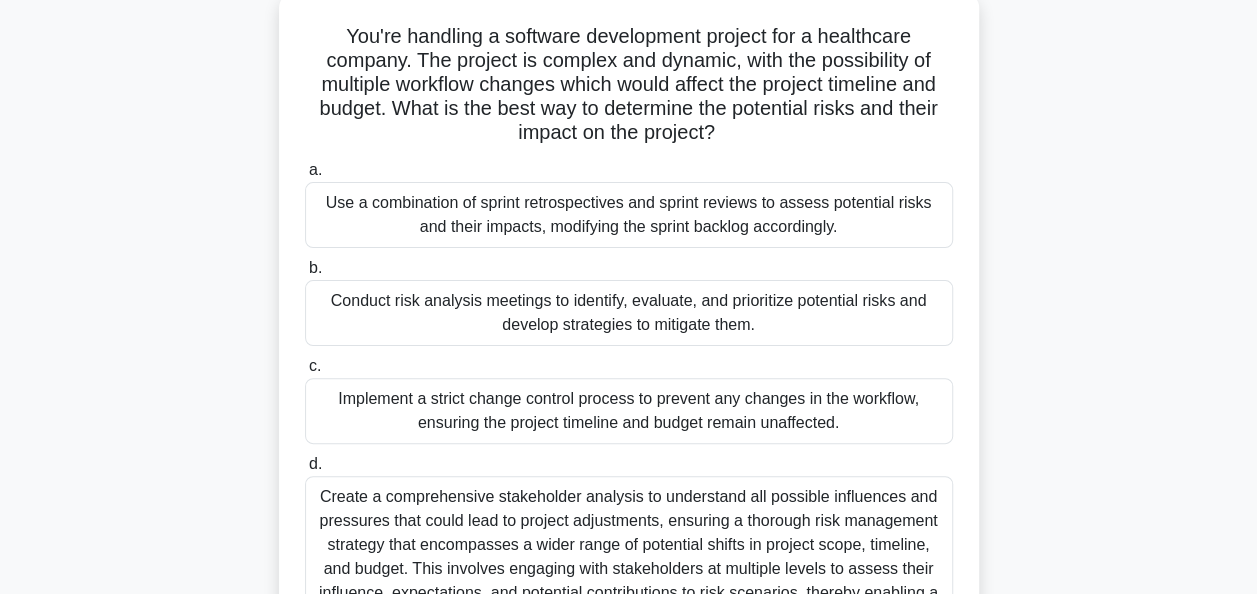 click on "Use a combination of sprint retrospectives and sprint reviews to assess potential risks and their impacts, modifying the sprint backlog accordingly." at bounding box center (629, 215) 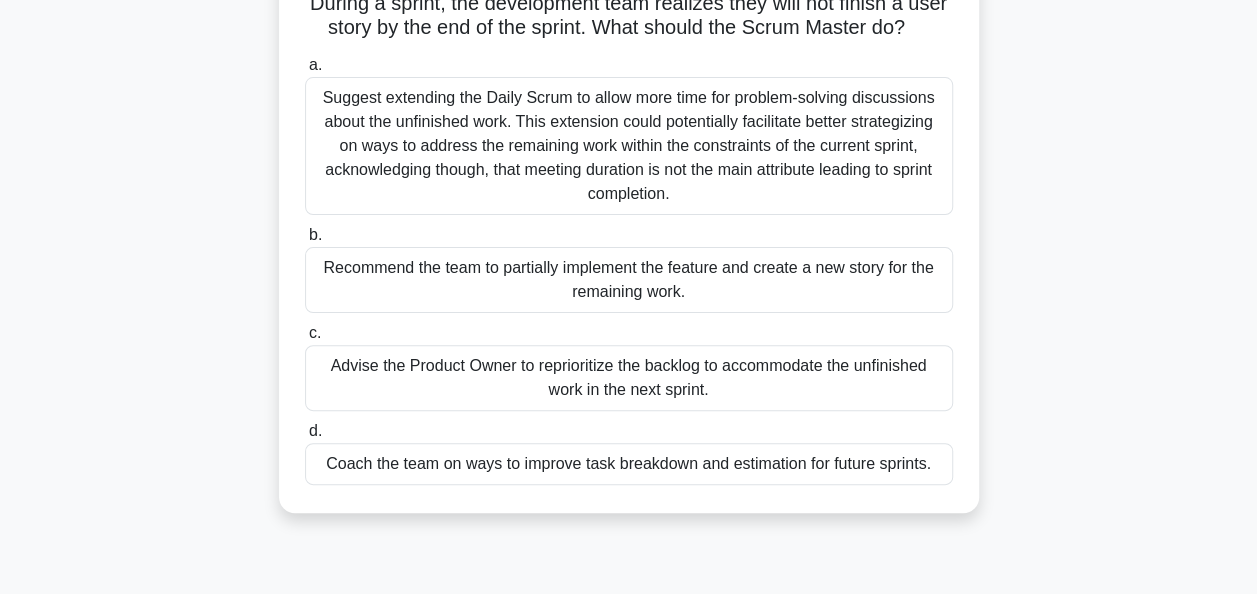 scroll, scrollTop: 160, scrollLeft: 0, axis: vertical 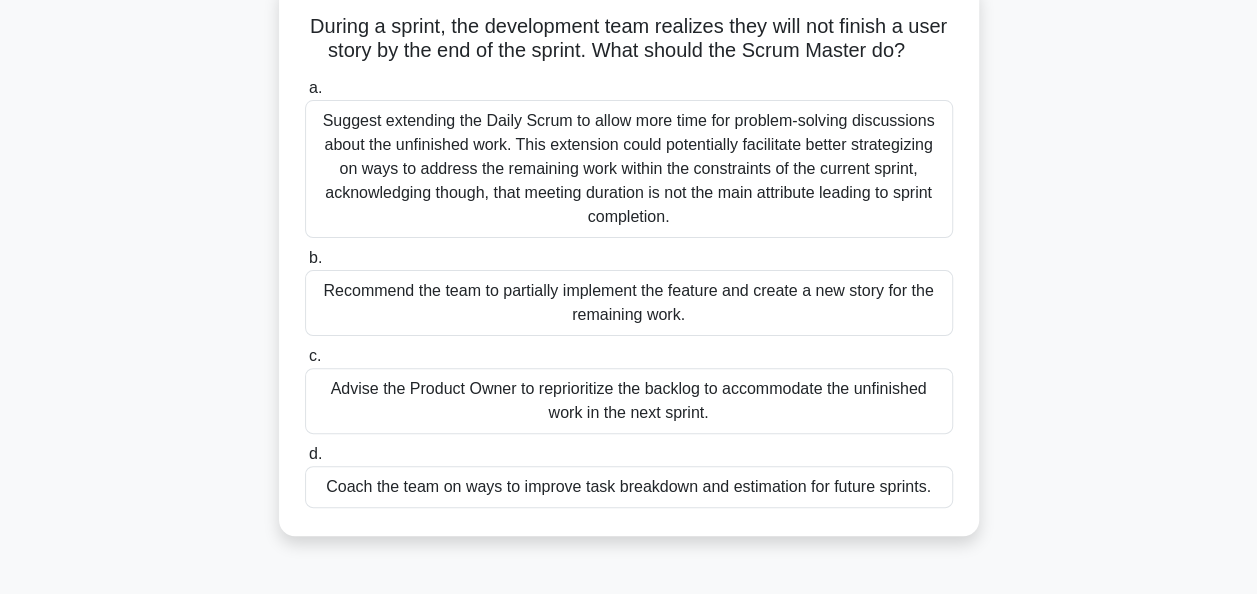 drag, startPoint x: 322, startPoint y: 29, endPoint x: 950, endPoint y: 519, distance: 796.54504 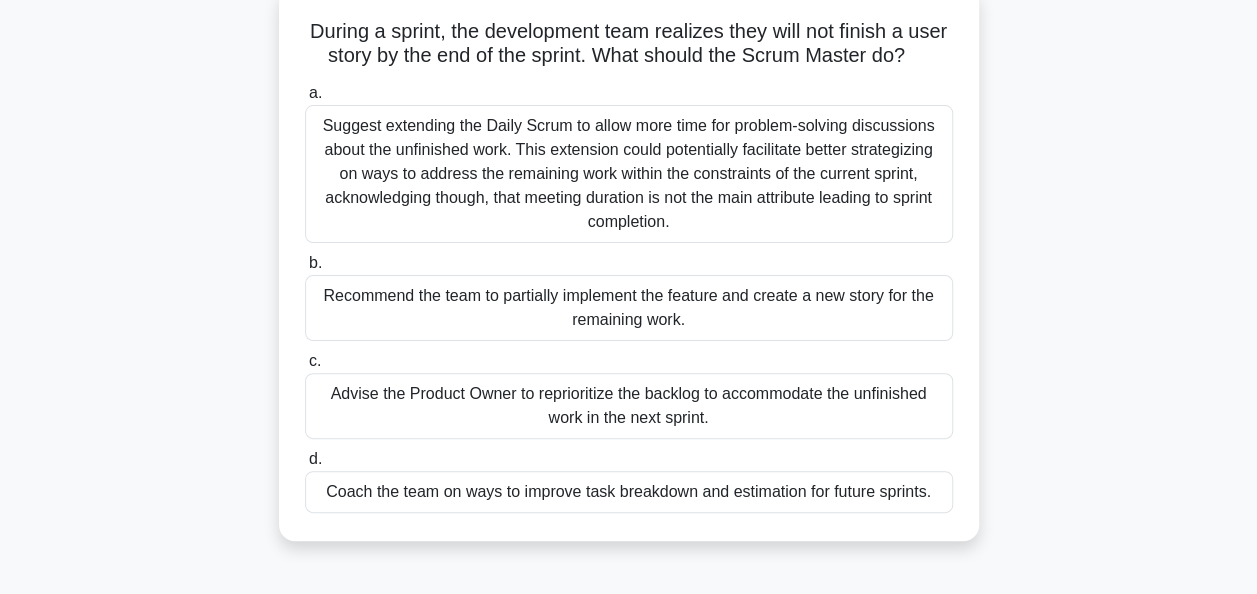 click on "During a sprint, the development team realizes they will not finish a user story by the end of the sprint. What should the Scrum Master do?
.spinner_0XTQ{transform-origin:center;animation:spinner_y6GP .75s linear infinite}@keyframes spinner_y6GP{100%{transform:rotate(360deg)}}
a.
b.
c." at bounding box center [629, 276] 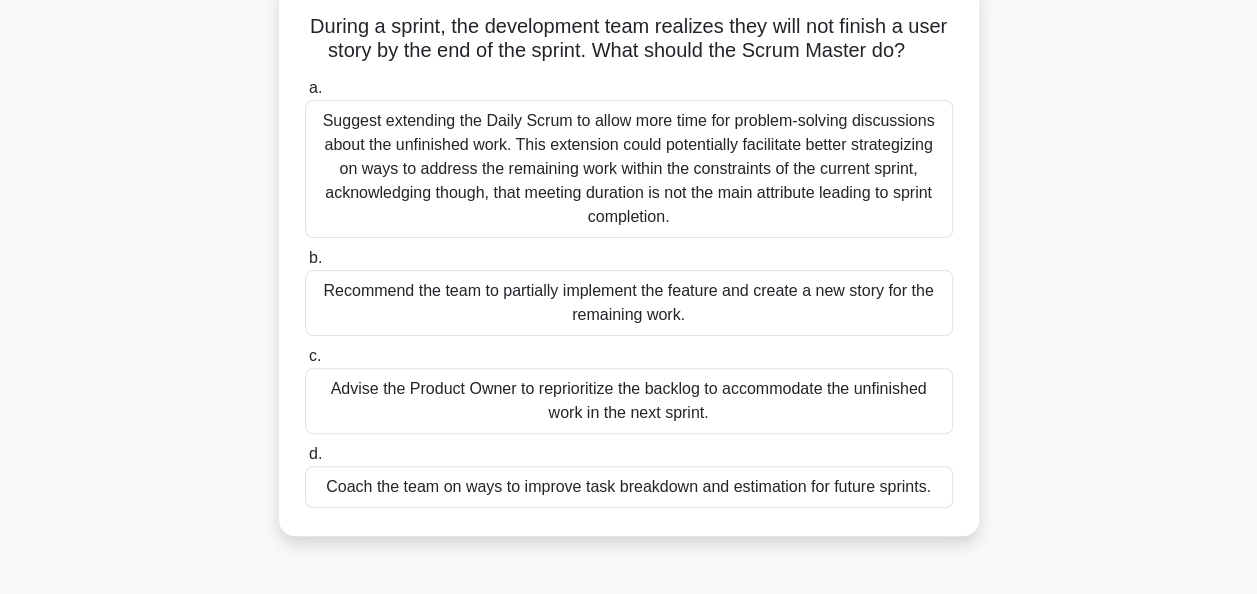 click on "Coach the team on ways to improve task breakdown and estimation for future sprints." at bounding box center (629, 487) 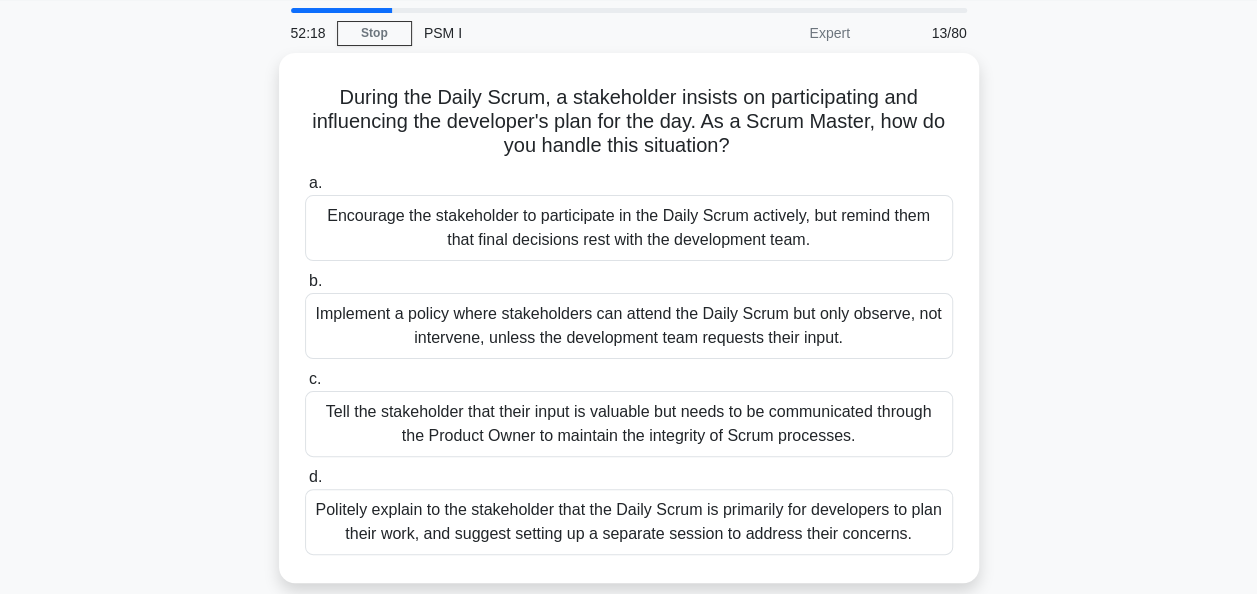 scroll, scrollTop: 0, scrollLeft: 0, axis: both 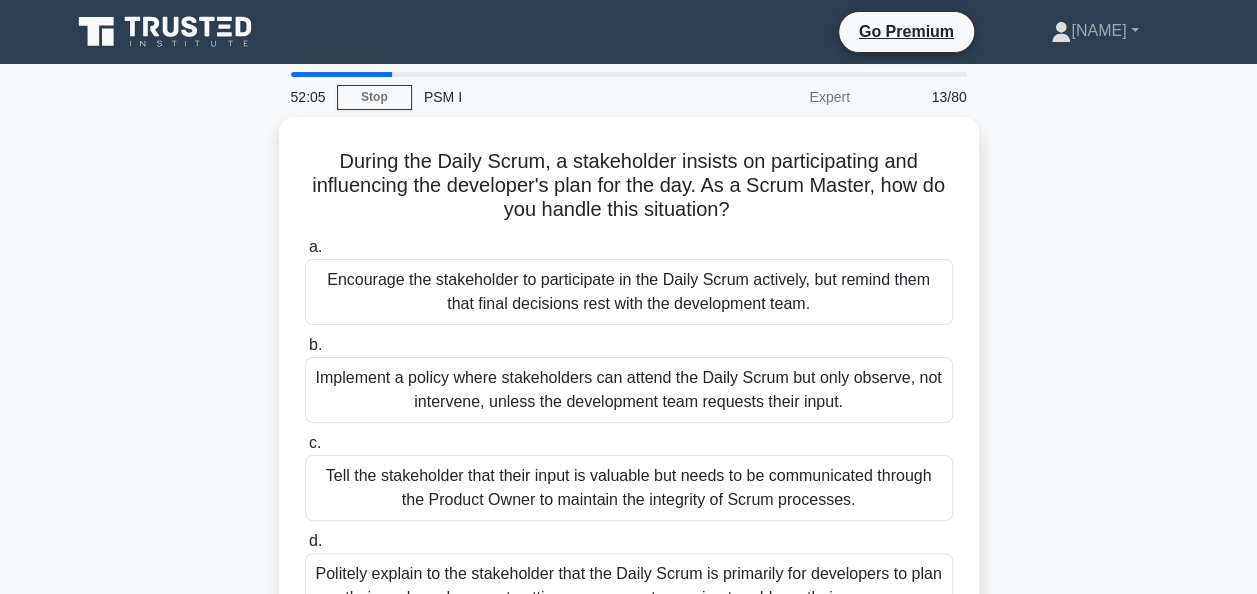 click on "During the Daily Scrum, a stakeholder insists on participating and influencing the developer's plan for the day. As a Scrum Master, how do you handle this situation?
.spinner_0XTQ{transform-origin:center;animation:spinner_y6GP .75s linear infinite}@keyframes spinner_y6GP{100%{transform:rotate(360deg)}}
a.
b.
c." at bounding box center (629, 394) 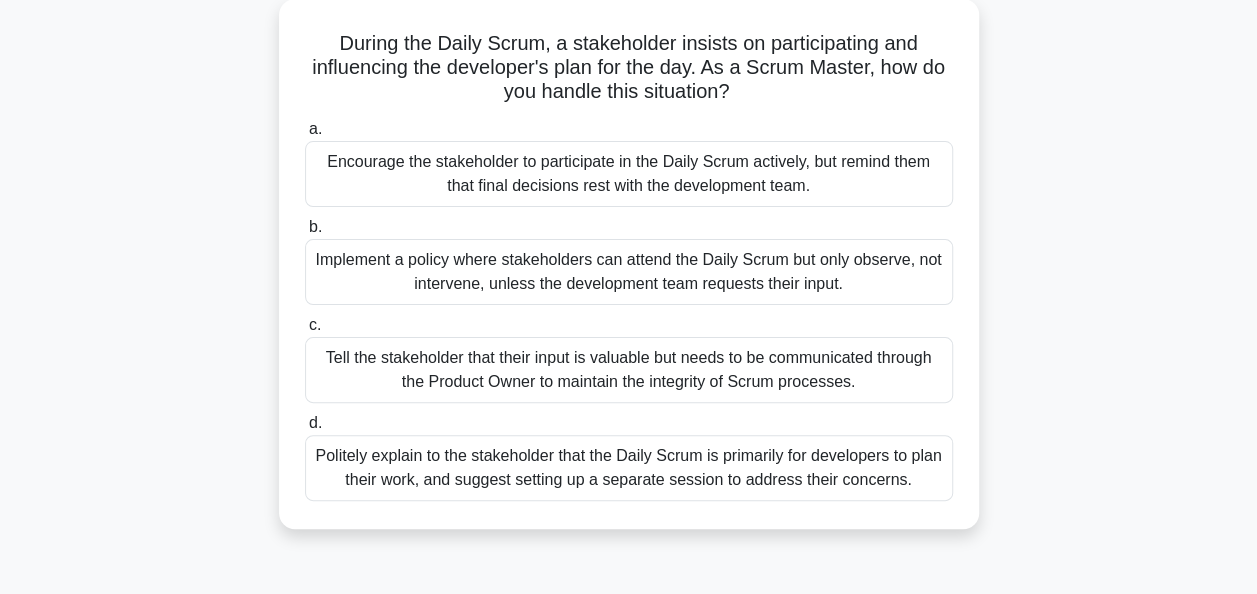 scroll, scrollTop: 120, scrollLeft: 0, axis: vertical 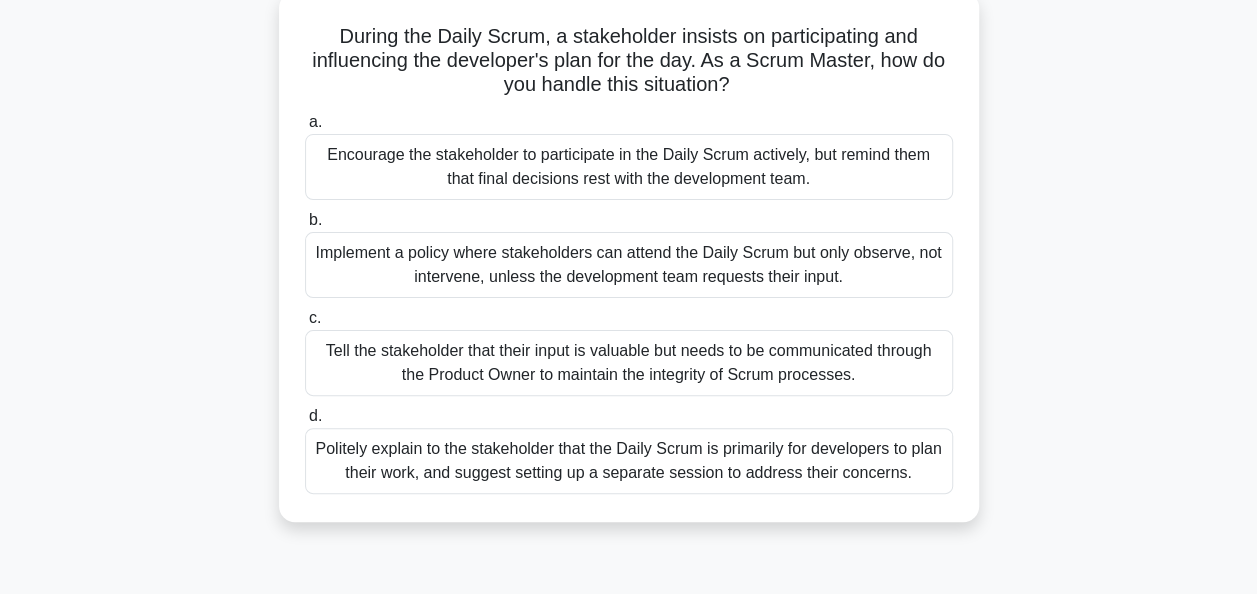 click on "Tell the stakeholder that their input is valuable but needs to be communicated through the Product Owner to maintain the integrity of Scrum processes." at bounding box center [629, 363] 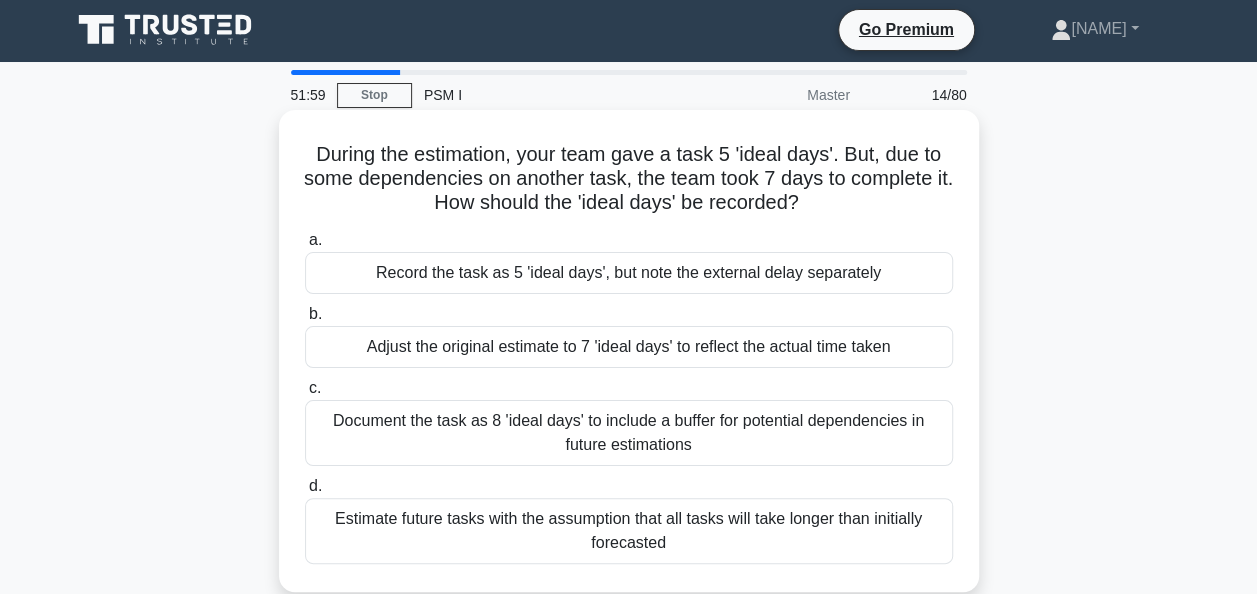 scroll, scrollTop: 0, scrollLeft: 0, axis: both 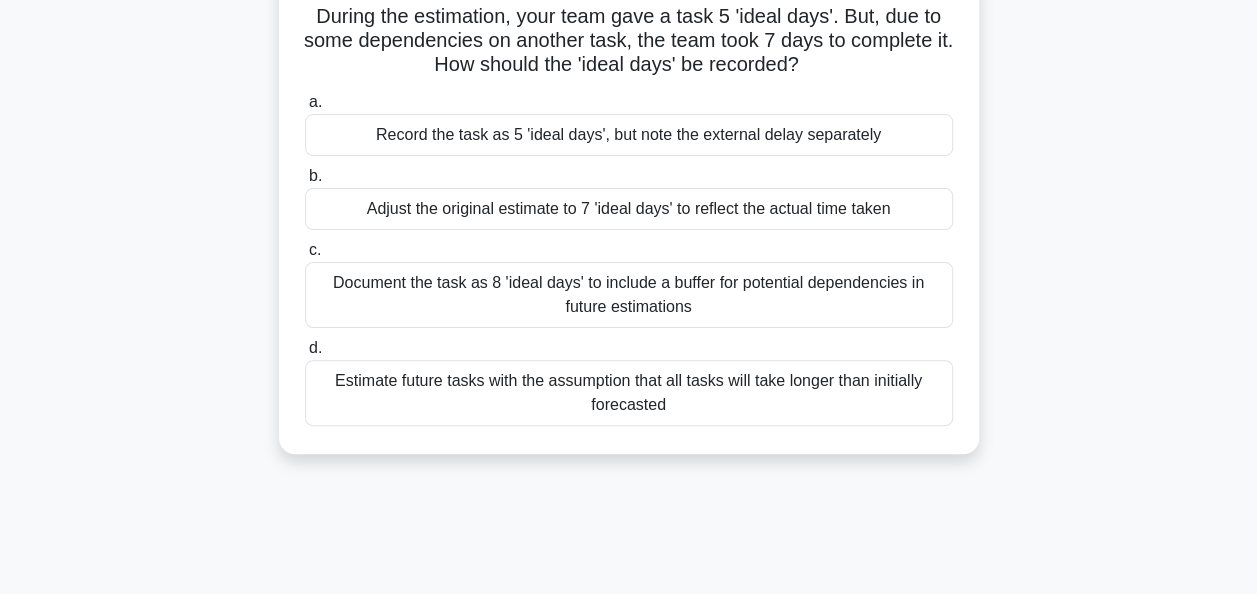 drag, startPoint x: 312, startPoint y: 152, endPoint x: 664, endPoint y: 402, distance: 431.7453 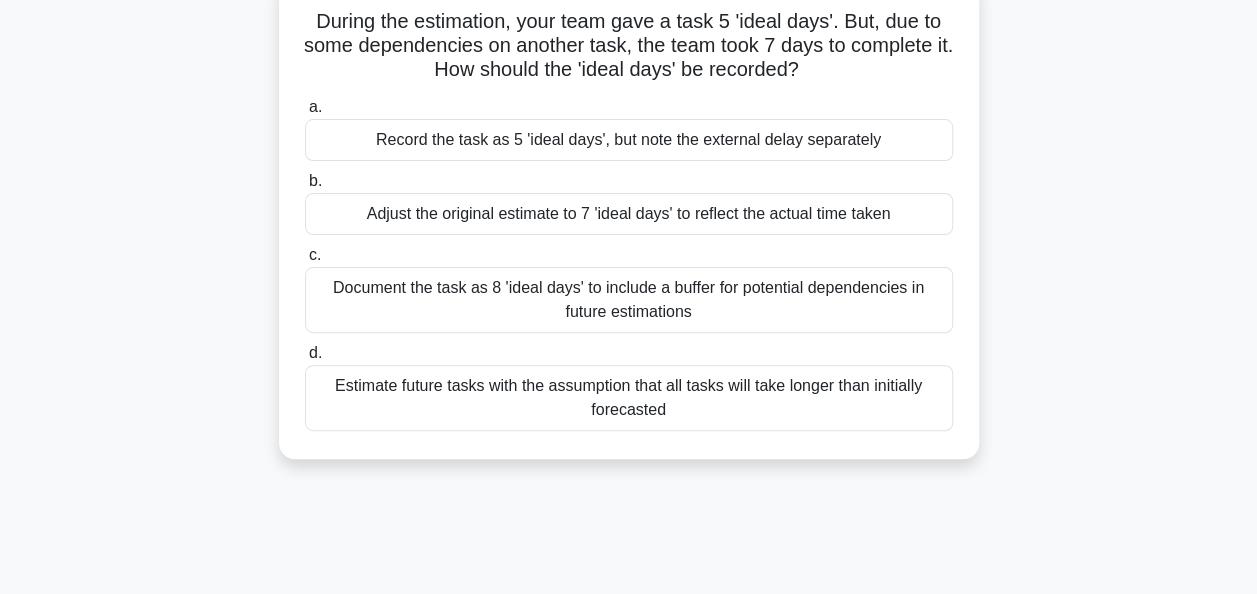 click on "During the estimation, your team gave a task 5 'ideal days'. But, due to some dependencies on another task, the team took 7 days to complete it. How should the 'ideal days' be recorded?
.spinner_0XTQ{transform-origin:center;animation:spinner_y6GP .75s linear infinite}@keyframes spinner_y6GP{100%{transform:rotate(360deg)}}
a.
Record the task as 5 'ideal days', but note the external delay separately" at bounding box center [629, 230] 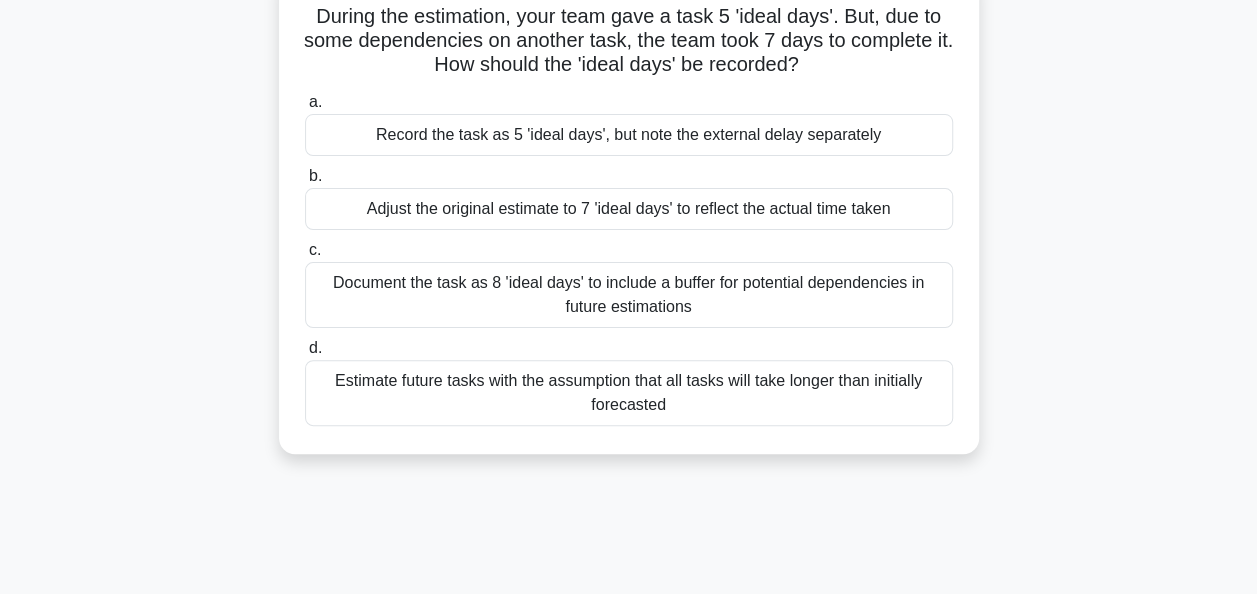 click on "Record the task as 5 'ideal days', but note the external delay separately" at bounding box center [629, 135] 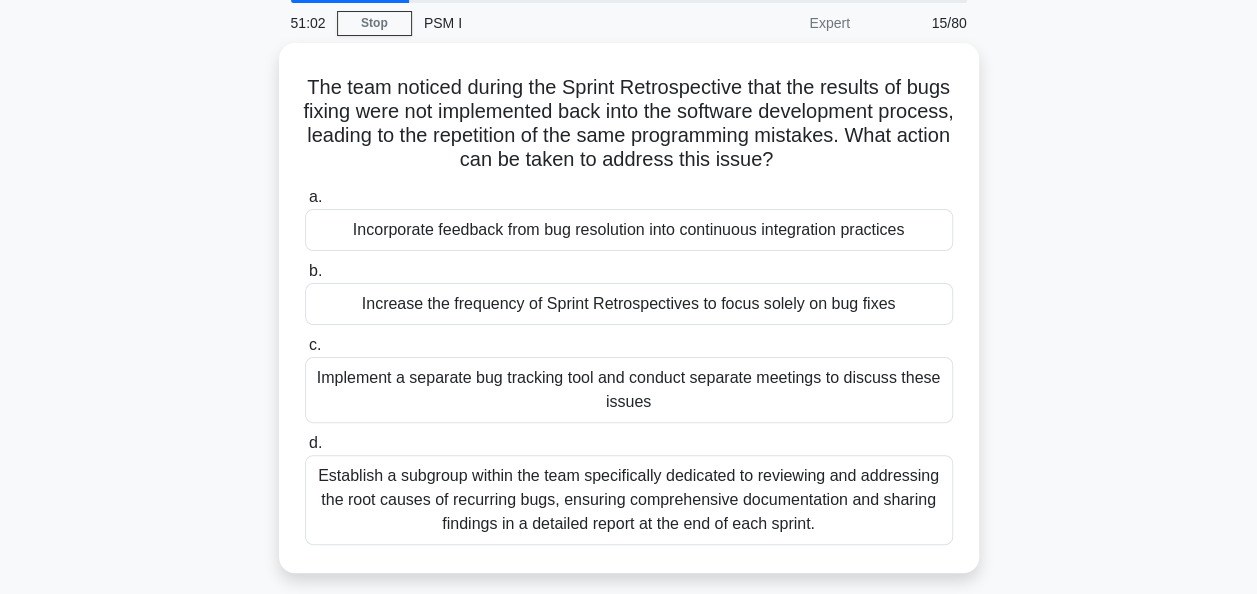 scroll, scrollTop: 0, scrollLeft: 0, axis: both 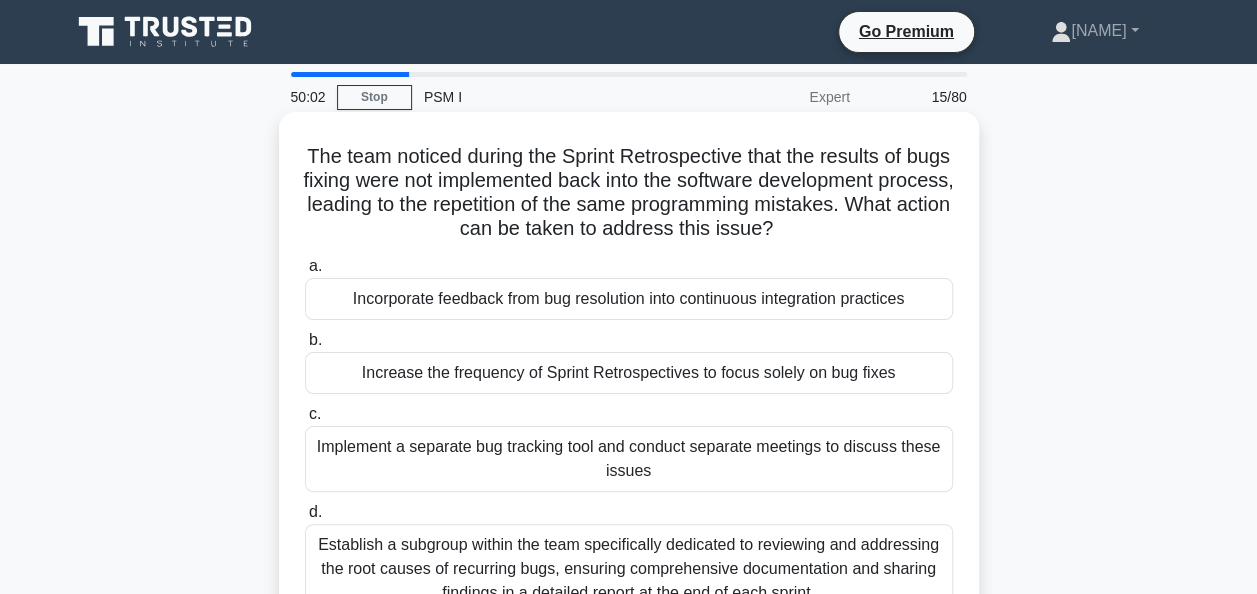 click on "Incorporate feedback from bug resolution into continuous integration practices" at bounding box center [629, 299] 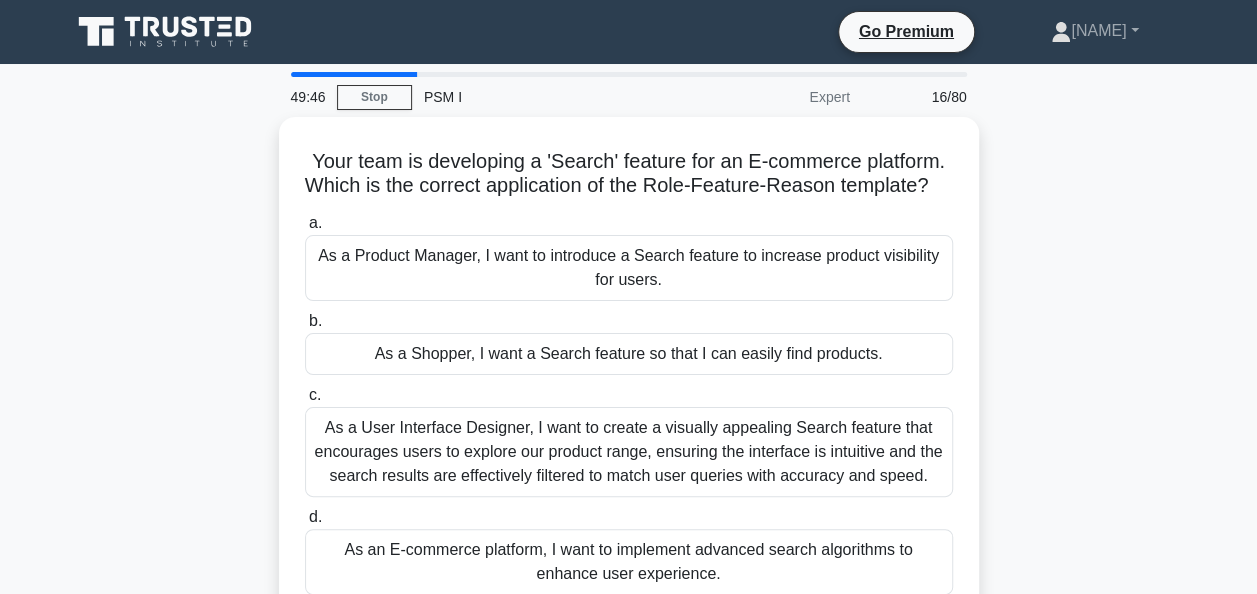 click on "Your team is developing a 'Search' feature for an E-commerce platform. Which is the correct application of the Role-Feature-Reason template?
.spinner_0XTQ{transform-origin:center;animation:spinner_y6GP .75s linear infinite}@keyframes spinner_y6GP{100%{transform:rotate(360deg)}}
a.
As a Product Manager, I want to introduce a Search feature to increase product visibility for users.
b. c. d." at bounding box center [629, 382] 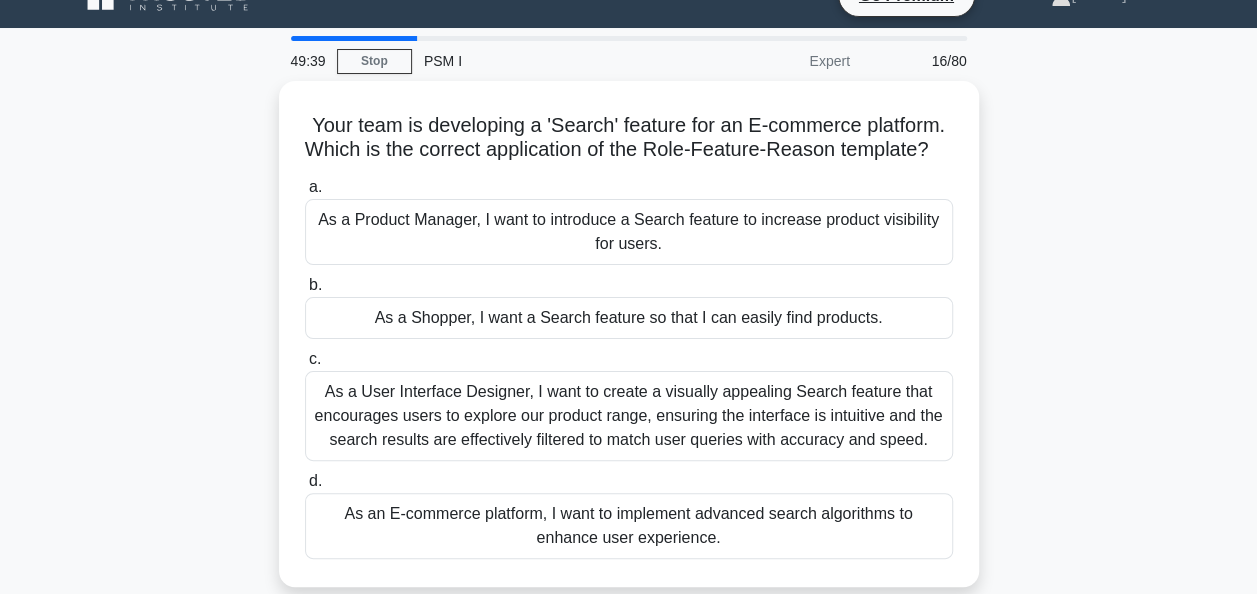 scroll, scrollTop: 40, scrollLeft: 0, axis: vertical 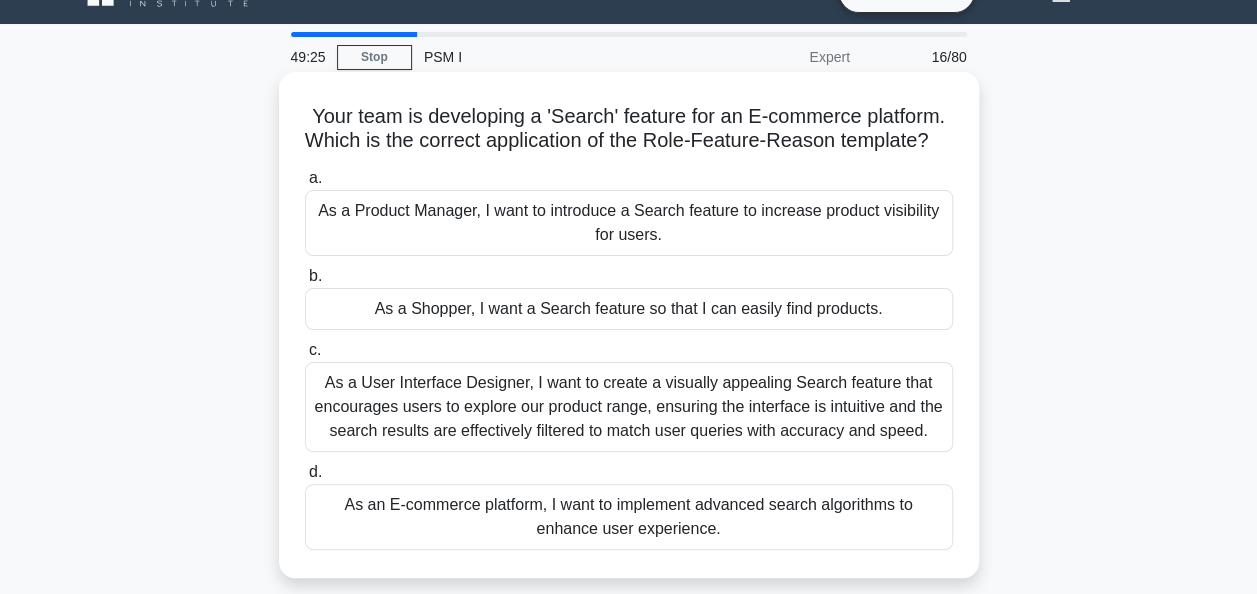 drag, startPoint x: 307, startPoint y: 116, endPoint x: 748, endPoint y: 561, distance: 626.503 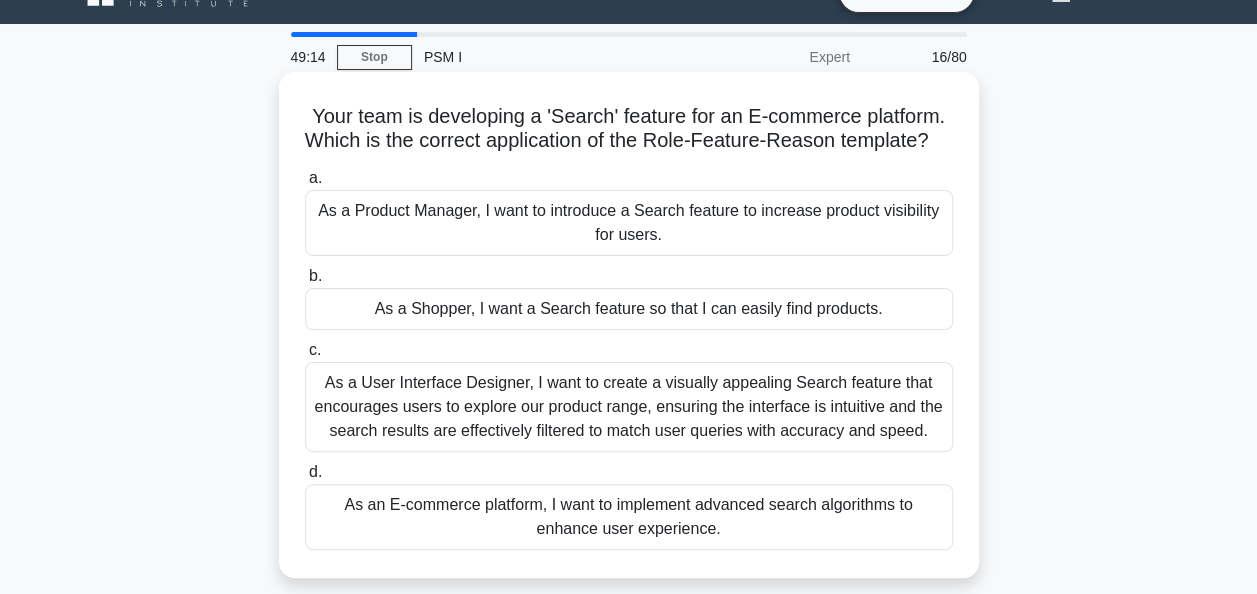 click on "Your team is developing a 'Search' feature for an E-commerce platform. Which is the correct application of the Role-Feature-Reason template?
.spinner_0XTQ{transform-origin:center;animation:spinner_y6GP .75s linear infinite}@keyframes spinner_y6GP{100%{transform:rotate(360deg)}}" at bounding box center (629, 129) 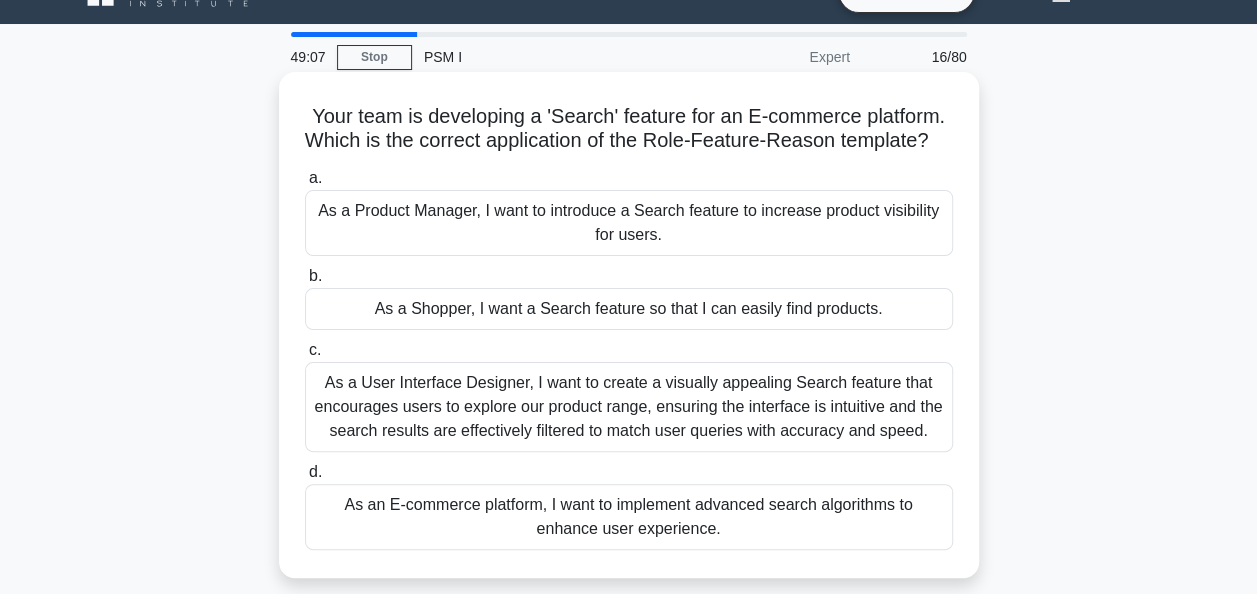 click on "As a Shopper, I want a Search feature so that I can easily find products." at bounding box center (629, 309) 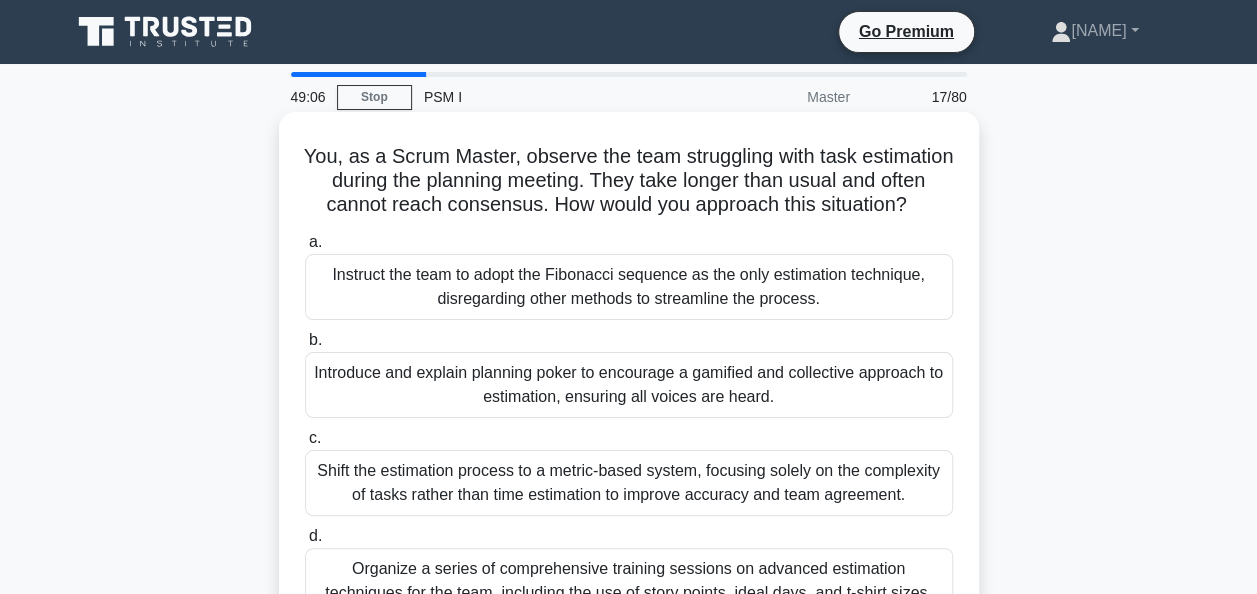 scroll, scrollTop: 0, scrollLeft: 0, axis: both 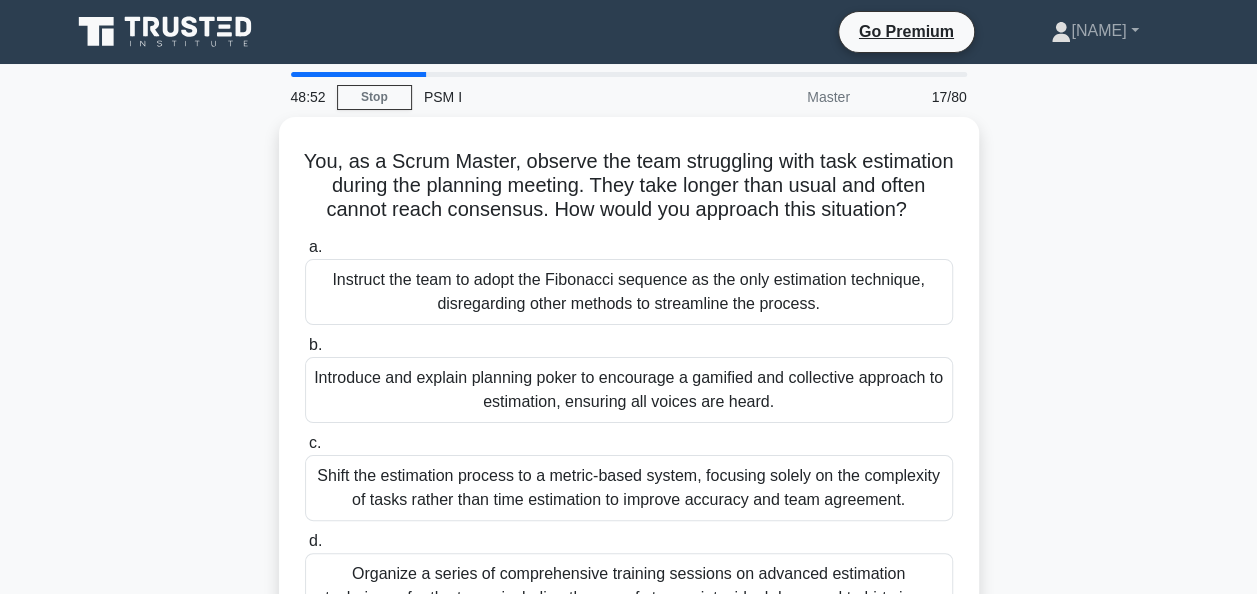 click on "You, as a Scrum Master, observe the team struggling with task estimation during the planning meeting. They take longer than usual and often cannot reach consensus. How would you approach this situation?
.spinner_0XTQ{transform-origin:center;animation:spinner_y6GP .75s linear infinite}@keyframes spinner_y6GP{100%{transform:rotate(360deg)}}
a.
b." at bounding box center [629, 418] 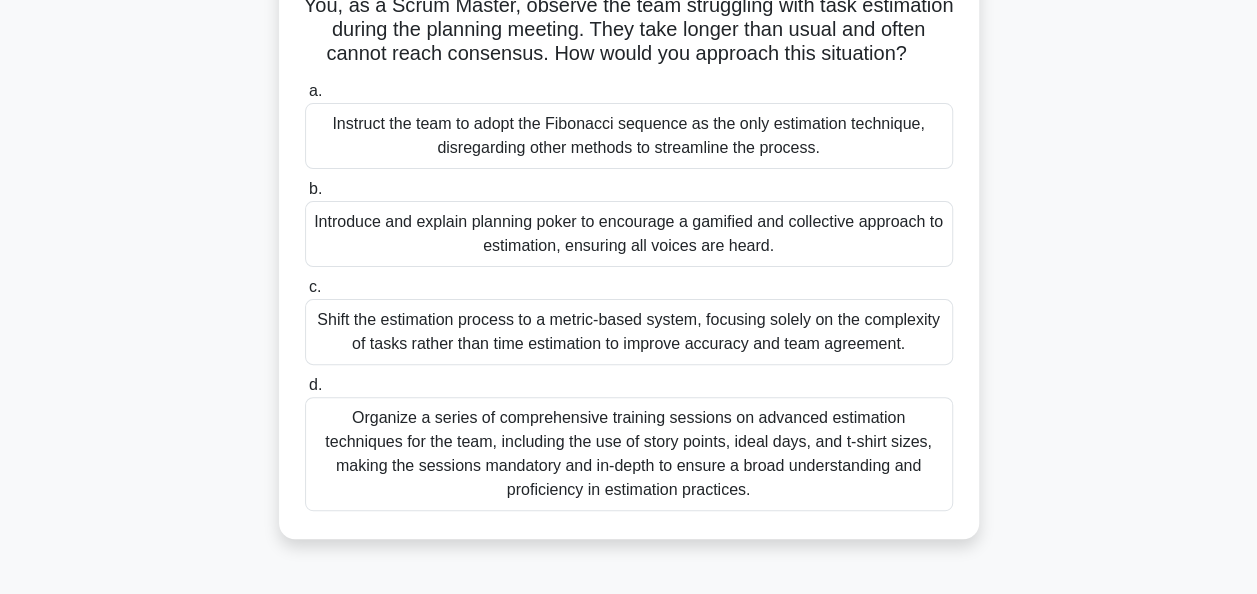 scroll, scrollTop: 160, scrollLeft: 0, axis: vertical 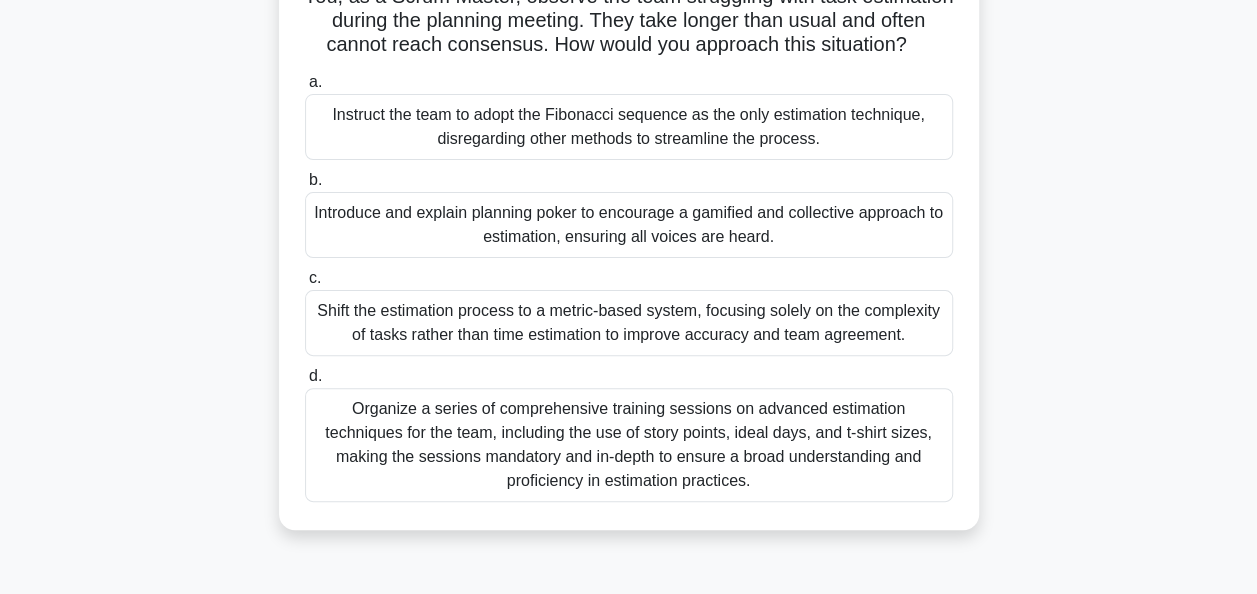click on "Introduce and explain planning poker to encourage a gamified and collective approach to estimation, ensuring all voices are heard." at bounding box center (629, 225) 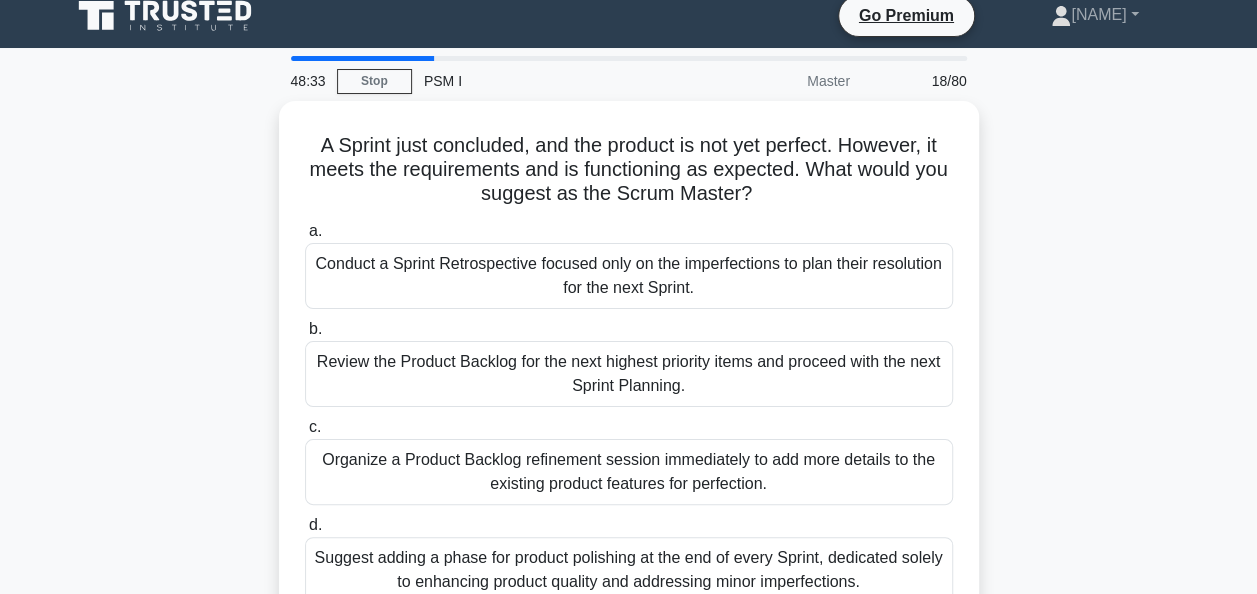 scroll, scrollTop: 0, scrollLeft: 0, axis: both 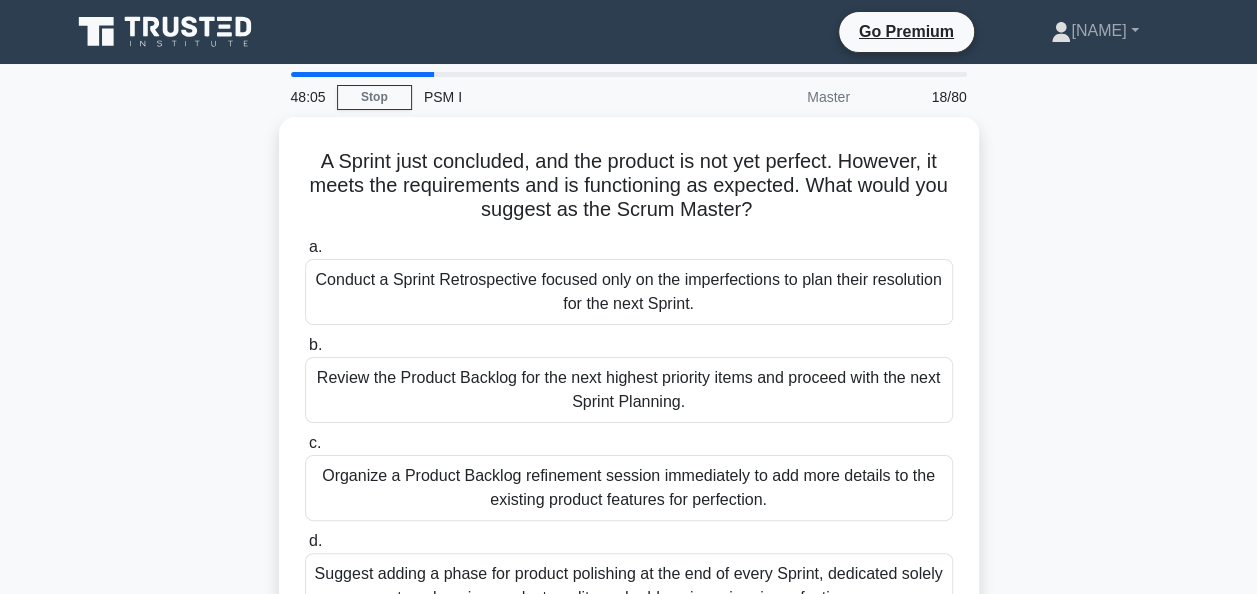click on "A Sprint just concluded, and the product is not yet perfect. However, it meets the requirements and is functioning as expected. What would you suggest as the Scrum Master?
.spinner_0XTQ{transform-origin:center;animation:spinner_y6GP .75s linear infinite}@keyframes spinner_y6GP{100%{transform:rotate(360deg)}}
a.
b." at bounding box center [629, 394] 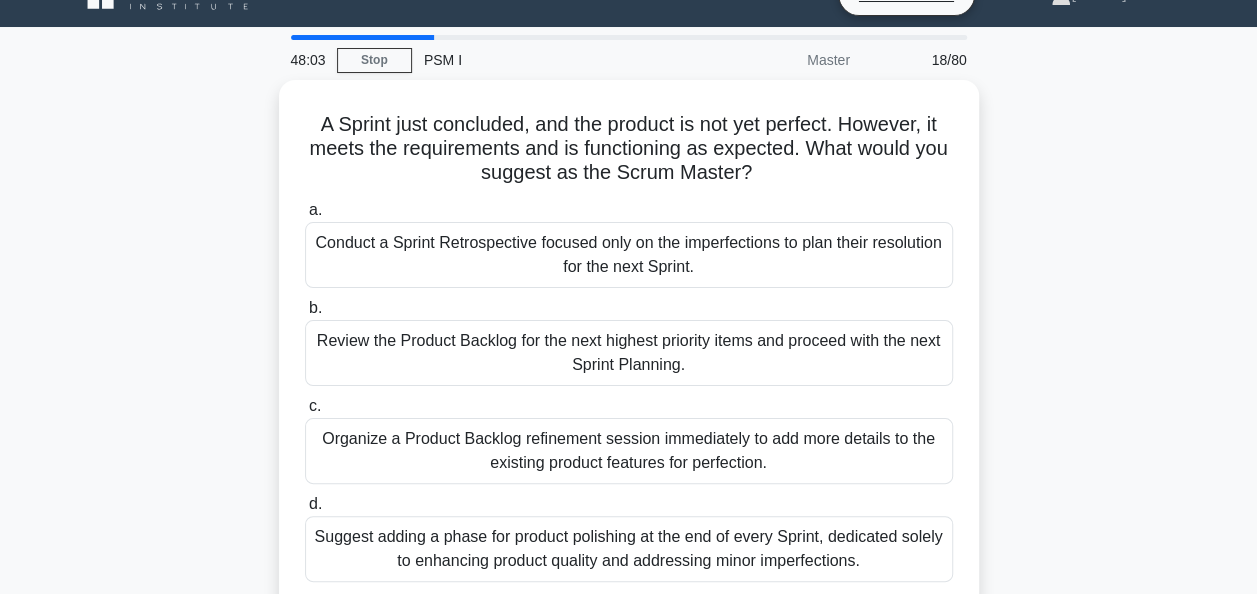 scroll, scrollTop: 40, scrollLeft: 0, axis: vertical 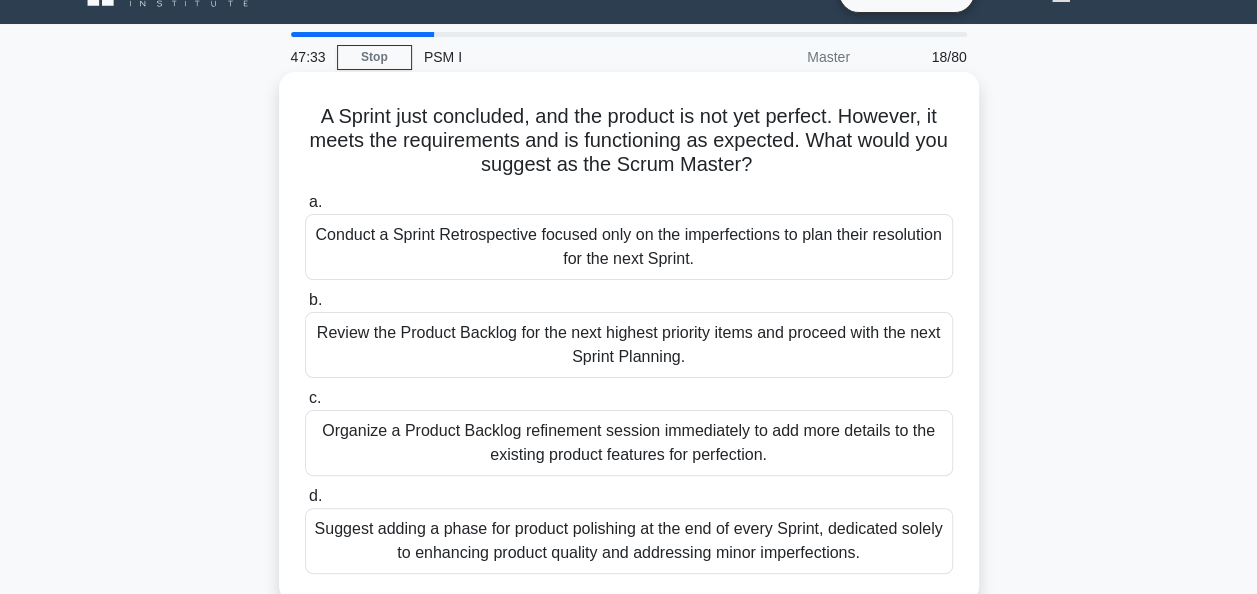 click on "Conduct a Sprint Retrospective focused only on the imperfections to plan their resolution for the next Sprint." at bounding box center (629, 247) 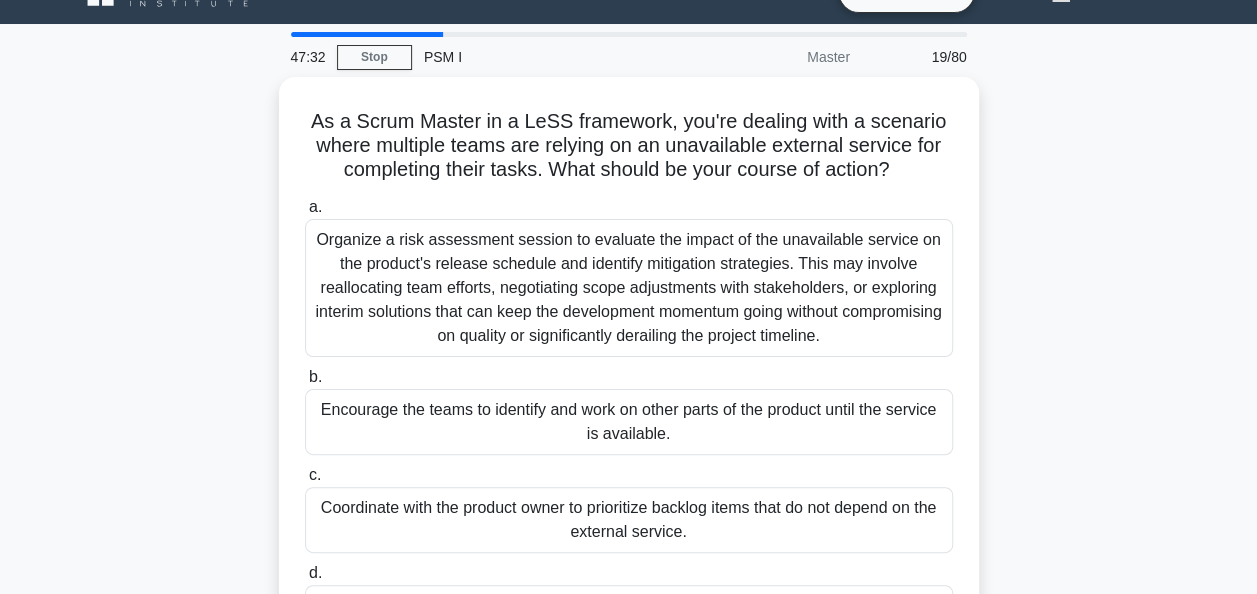 scroll, scrollTop: 0, scrollLeft: 0, axis: both 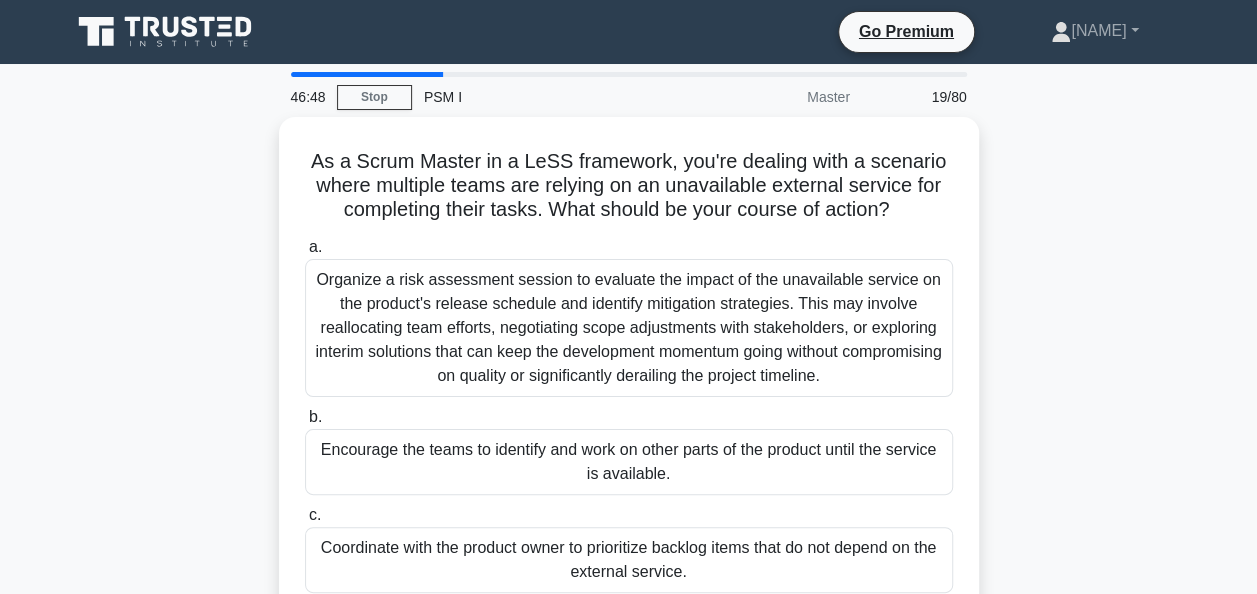 click on "As a Scrum Master in a LeSS framework, you're dealing with a scenario where multiple teams are relying on an unavailable external service for completing their tasks. What should be your course of action?
.spinner_0XTQ{transform-origin:center;animation:spinner_y6GP .75s linear infinite}@keyframes spinner_y6GP{100%{transform:rotate(360deg)}}
a.
b.
c." at bounding box center [629, 430] 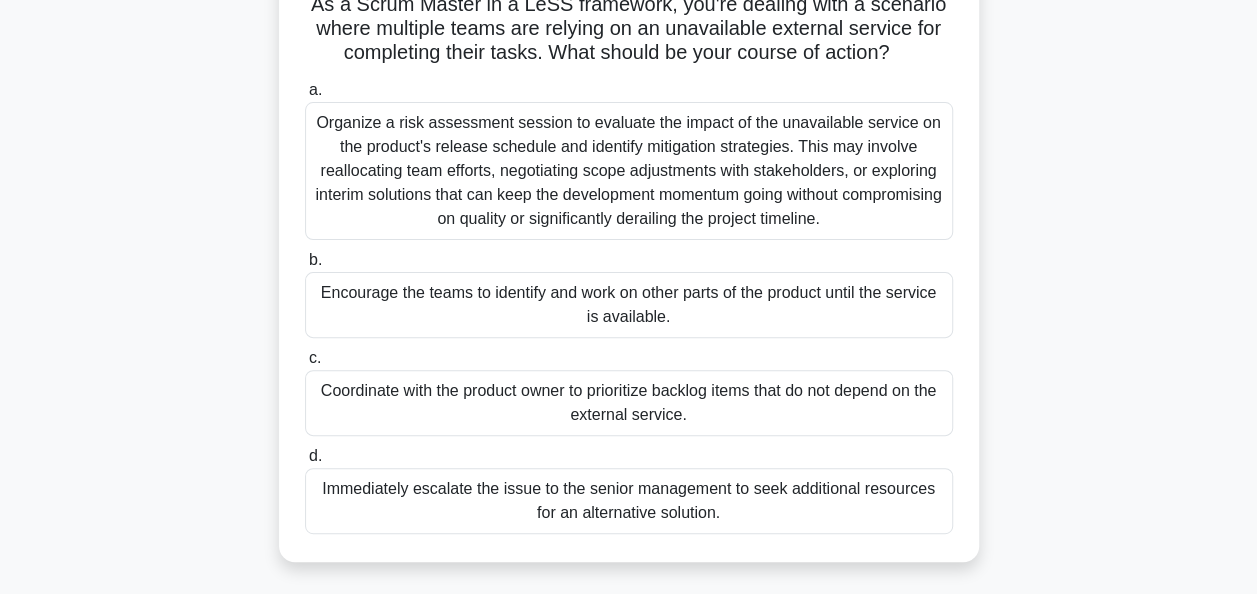 scroll, scrollTop: 160, scrollLeft: 0, axis: vertical 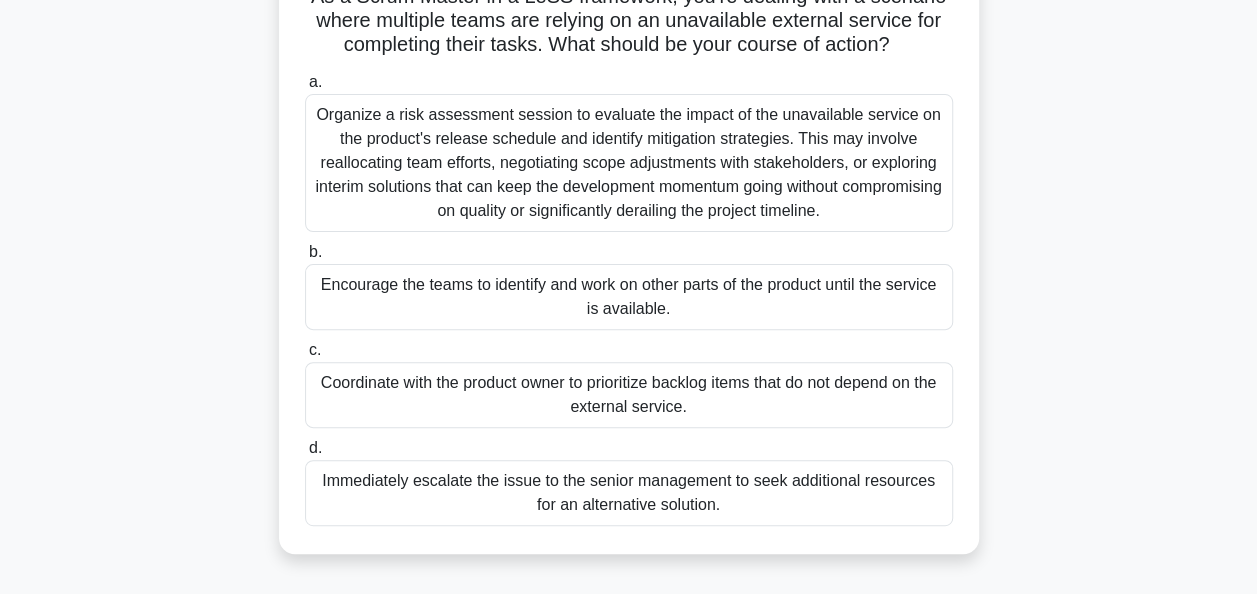 click on "Coordinate with the product owner to prioritize backlog items that do not depend on the external service." at bounding box center (629, 395) 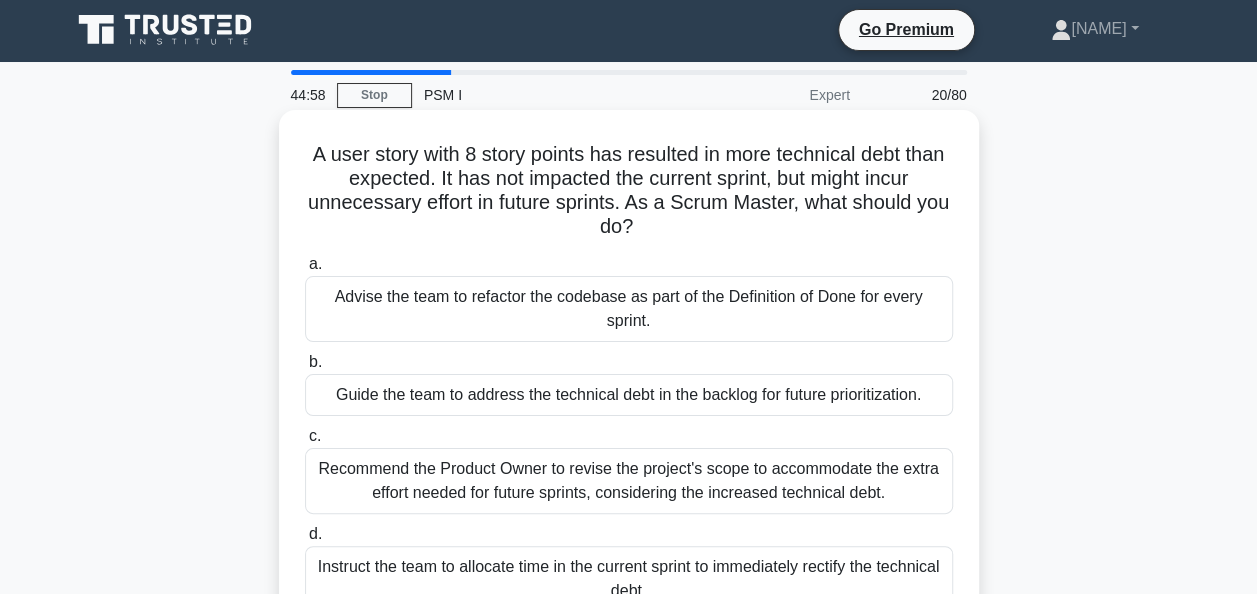 scroll, scrollTop: 0, scrollLeft: 0, axis: both 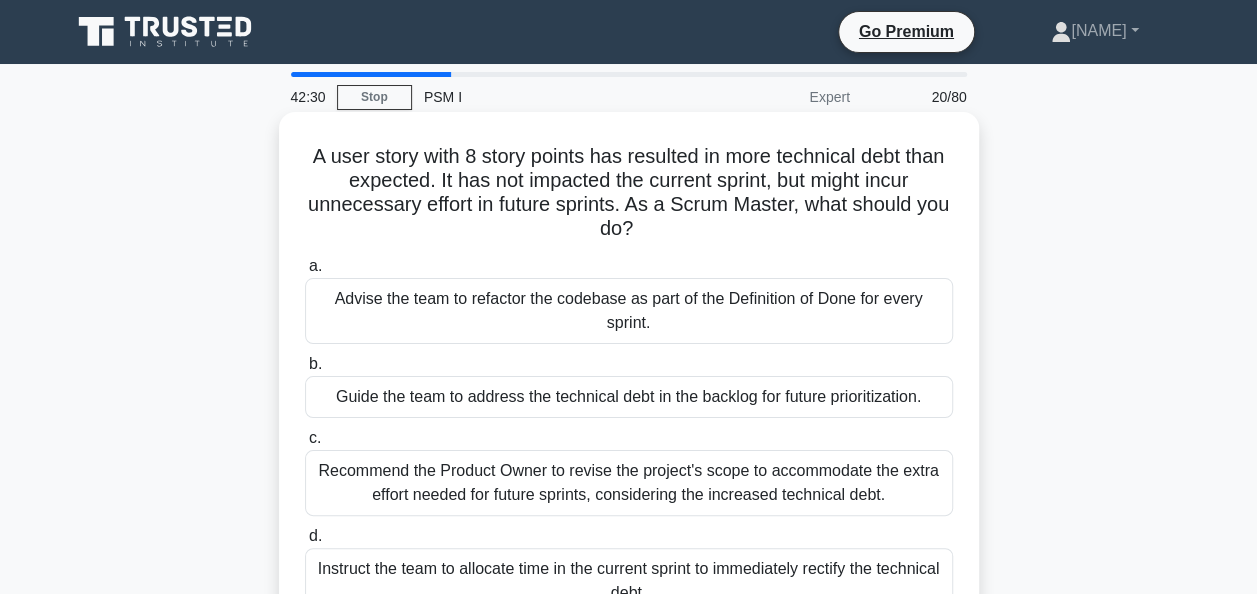 click on "Guide the team to address the technical debt in the backlog for future prioritization." at bounding box center (629, 397) 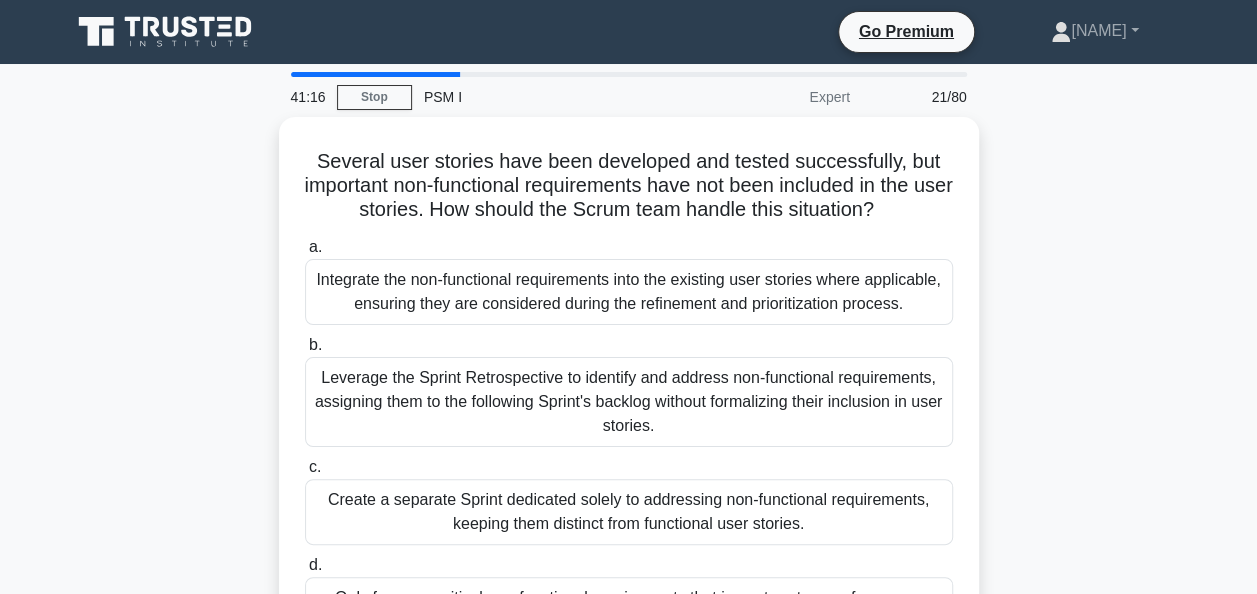 click on "Several user stories have been developed and tested successfully, but important non-functional requirements have not been included in the user stories. How should the Scrum team handle this situation?
.spinner_0XTQ{transform-origin:center;animation:spinner_y6GP .75s linear infinite}@keyframes spinner_y6GP{100%{transform:rotate(360deg)}}
a.
b." at bounding box center [629, 406] 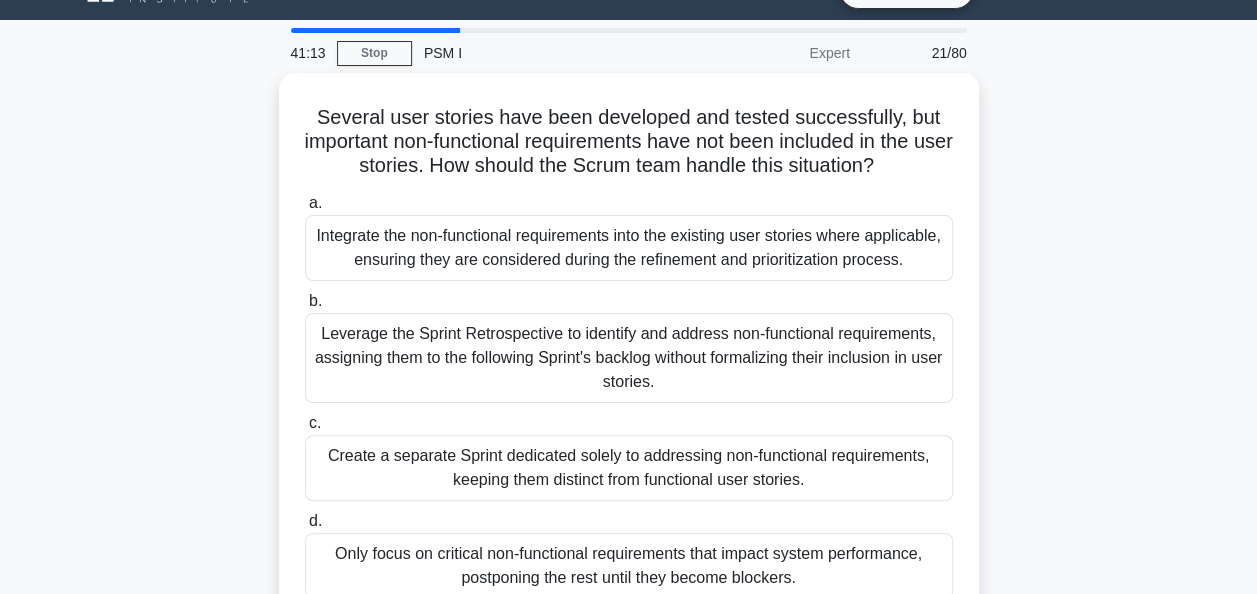scroll, scrollTop: 40, scrollLeft: 0, axis: vertical 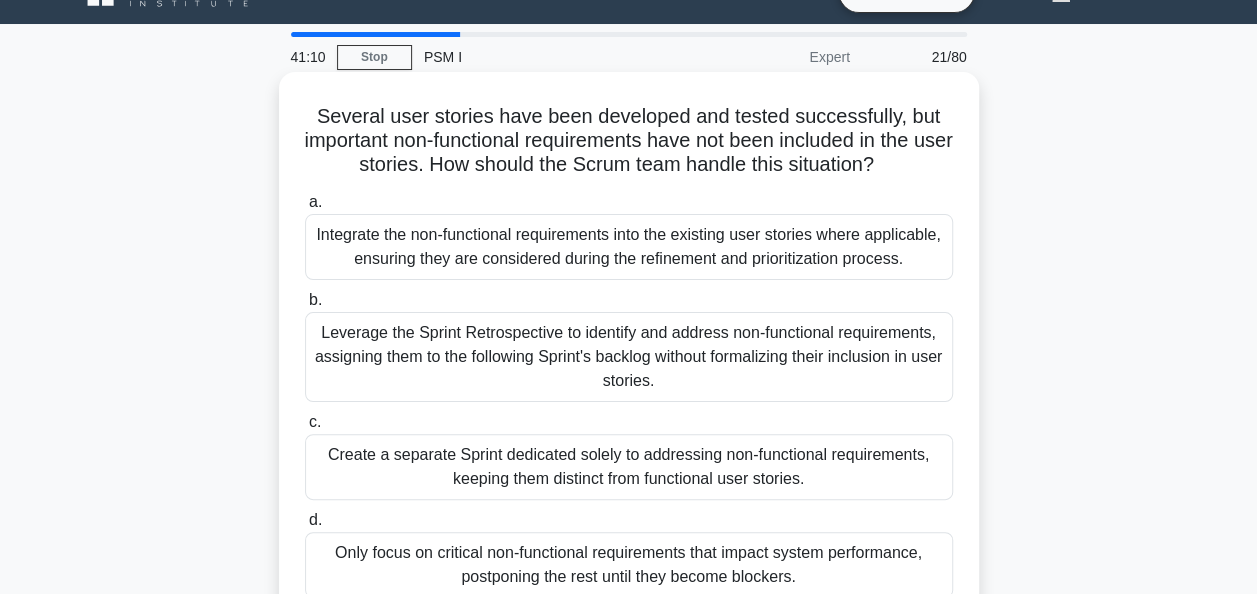 click on "Integrate the non-functional requirements into the existing user stories where applicable, ensuring they are considered during the refinement and prioritization process." at bounding box center (629, 247) 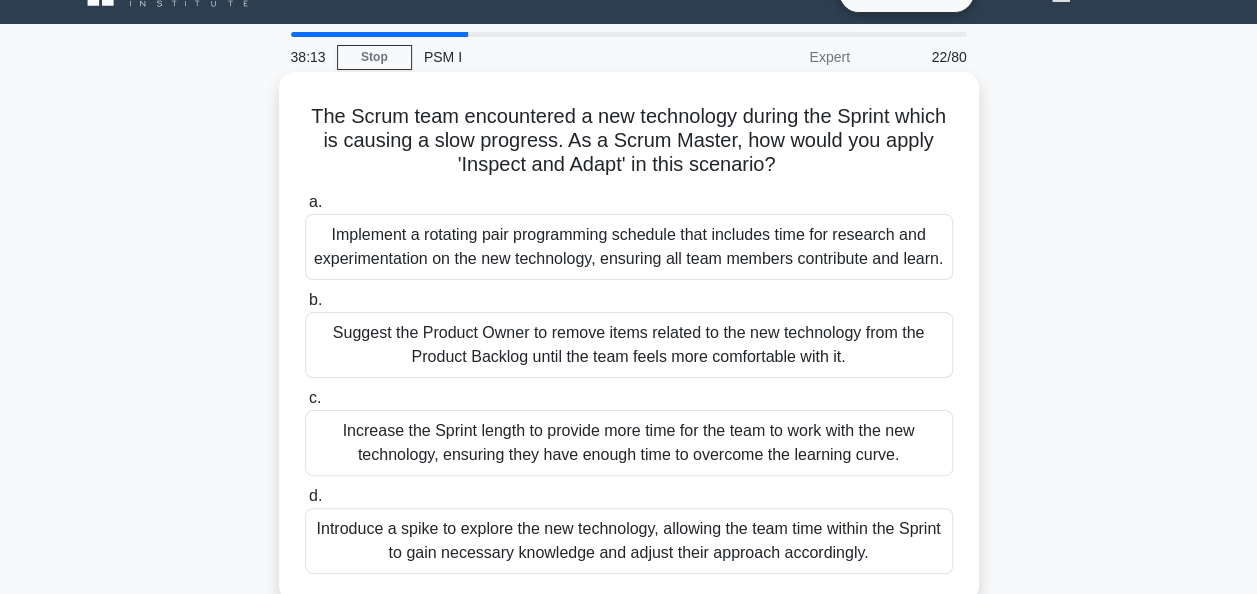 scroll, scrollTop: 80, scrollLeft: 0, axis: vertical 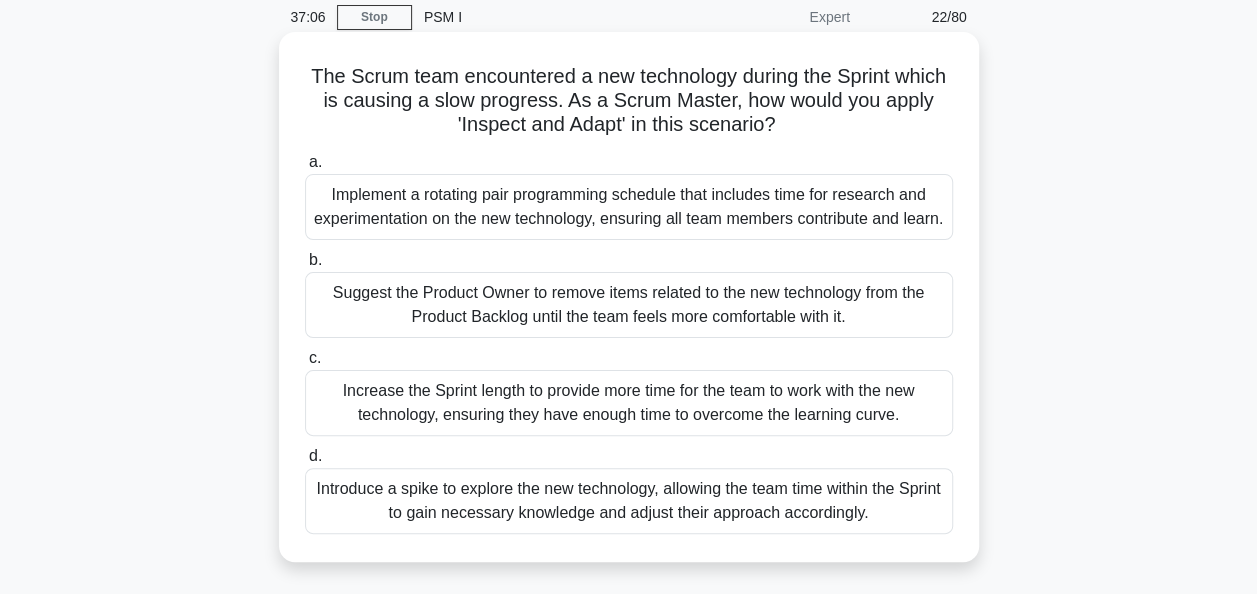 click on "Introduce a spike to explore the new technology, allowing the team time within the Sprint to gain necessary knowledge and adjust their approach accordingly." at bounding box center (629, 501) 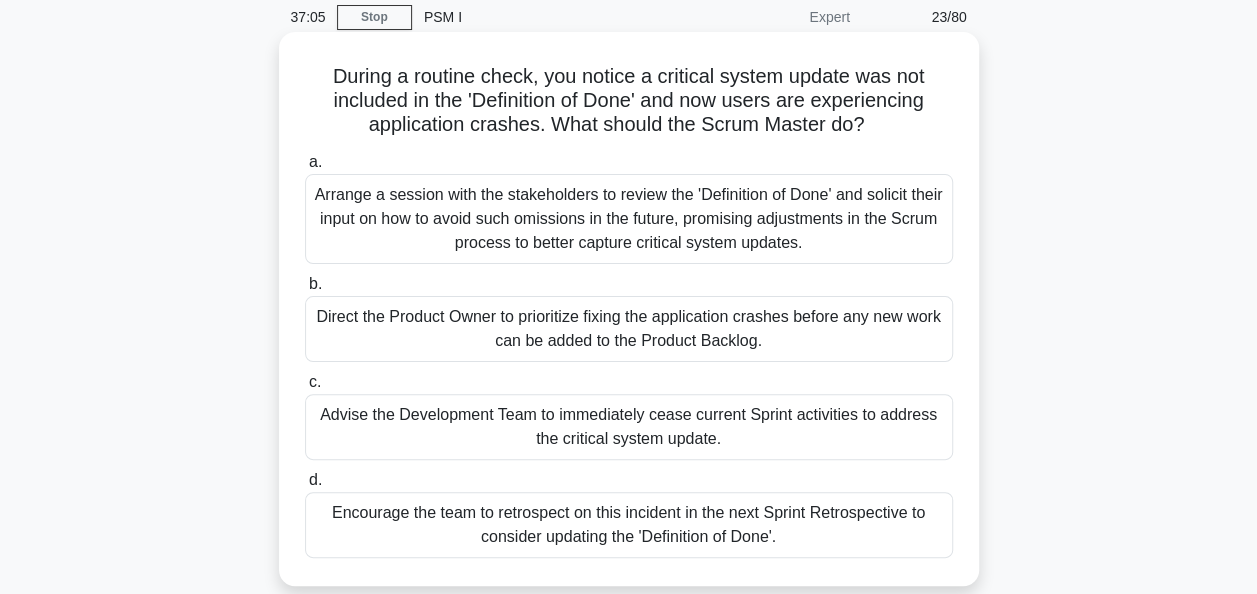 scroll, scrollTop: 0, scrollLeft: 0, axis: both 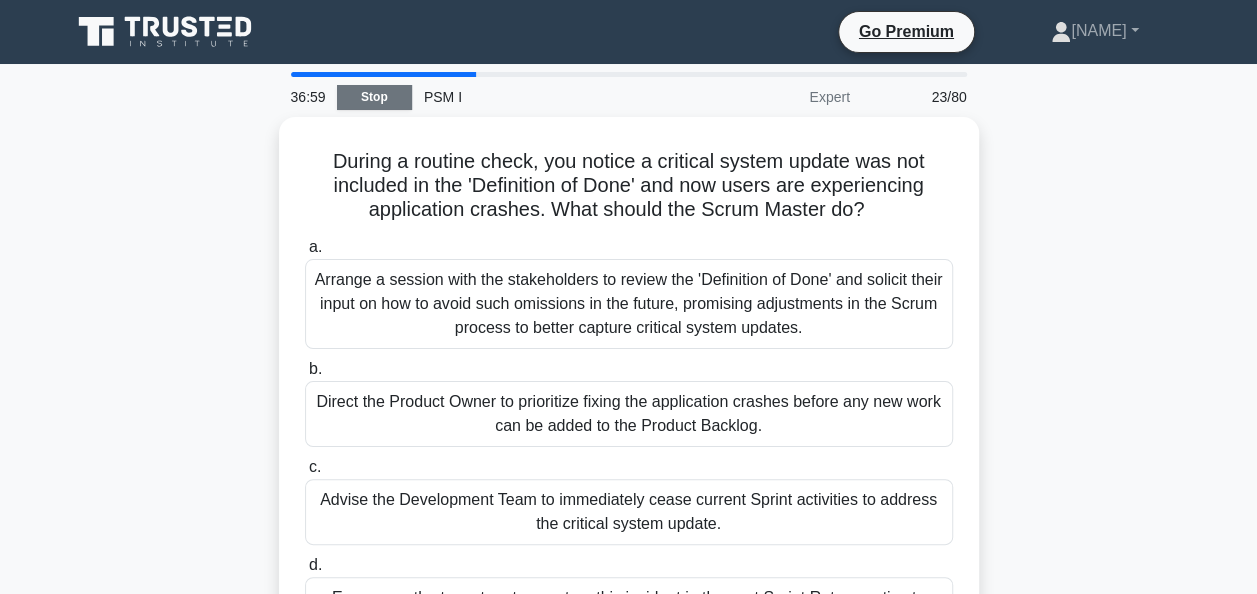 click on "Stop" at bounding box center [374, 97] 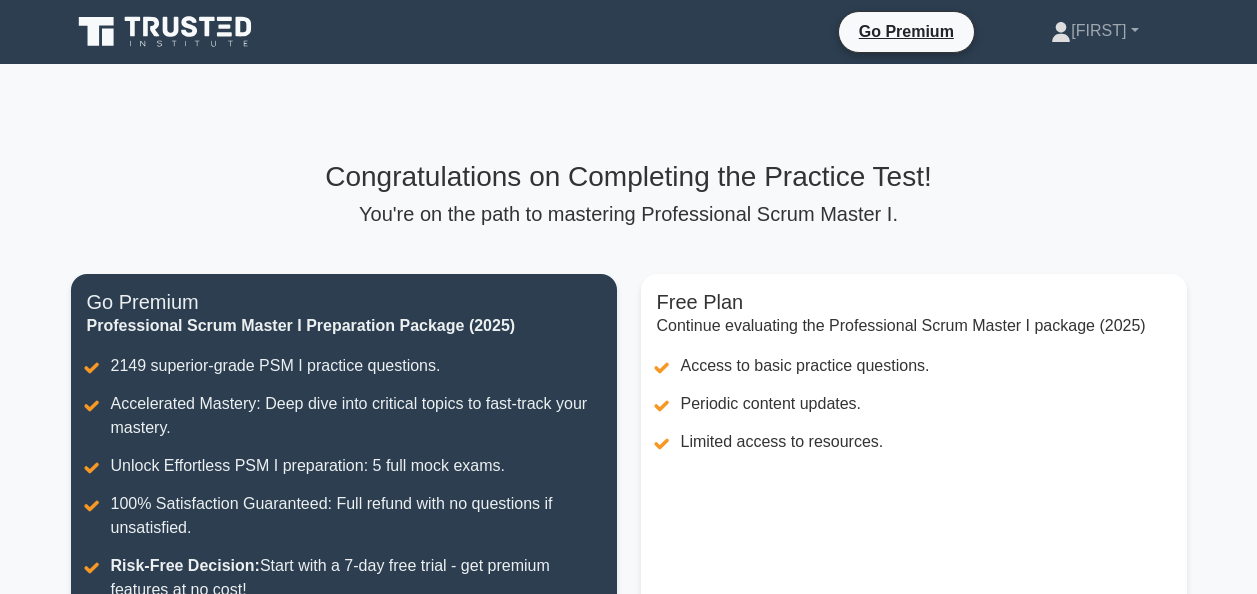 scroll, scrollTop: 0, scrollLeft: 0, axis: both 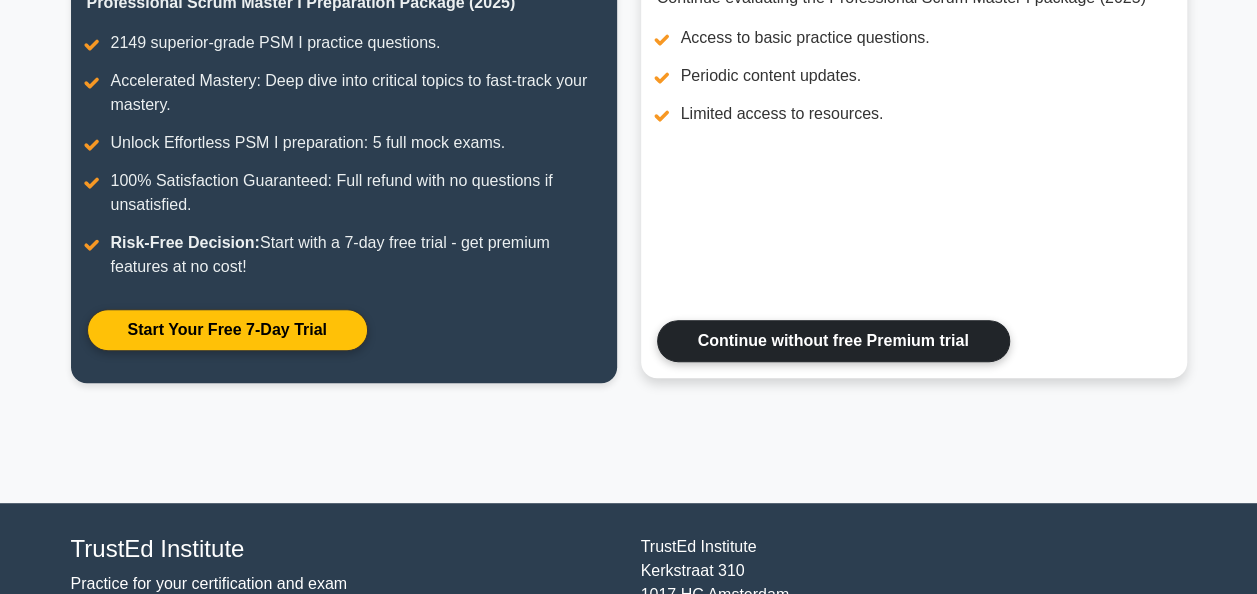 click on "Continue without free Premium trial" at bounding box center [833, 341] 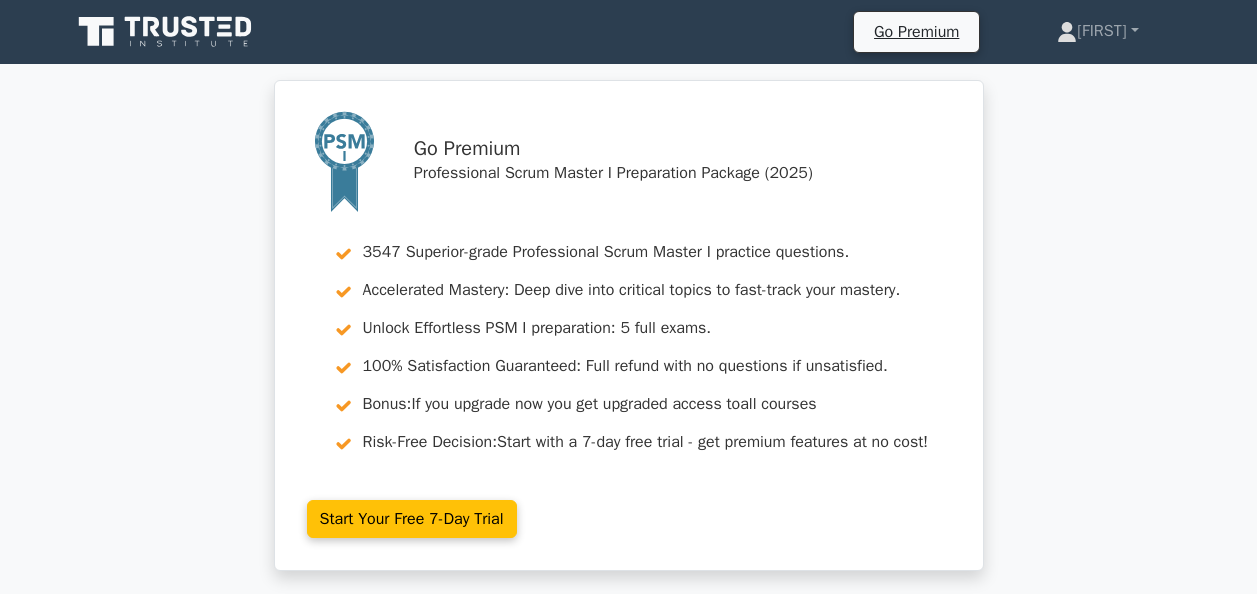 scroll, scrollTop: 0, scrollLeft: 0, axis: both 